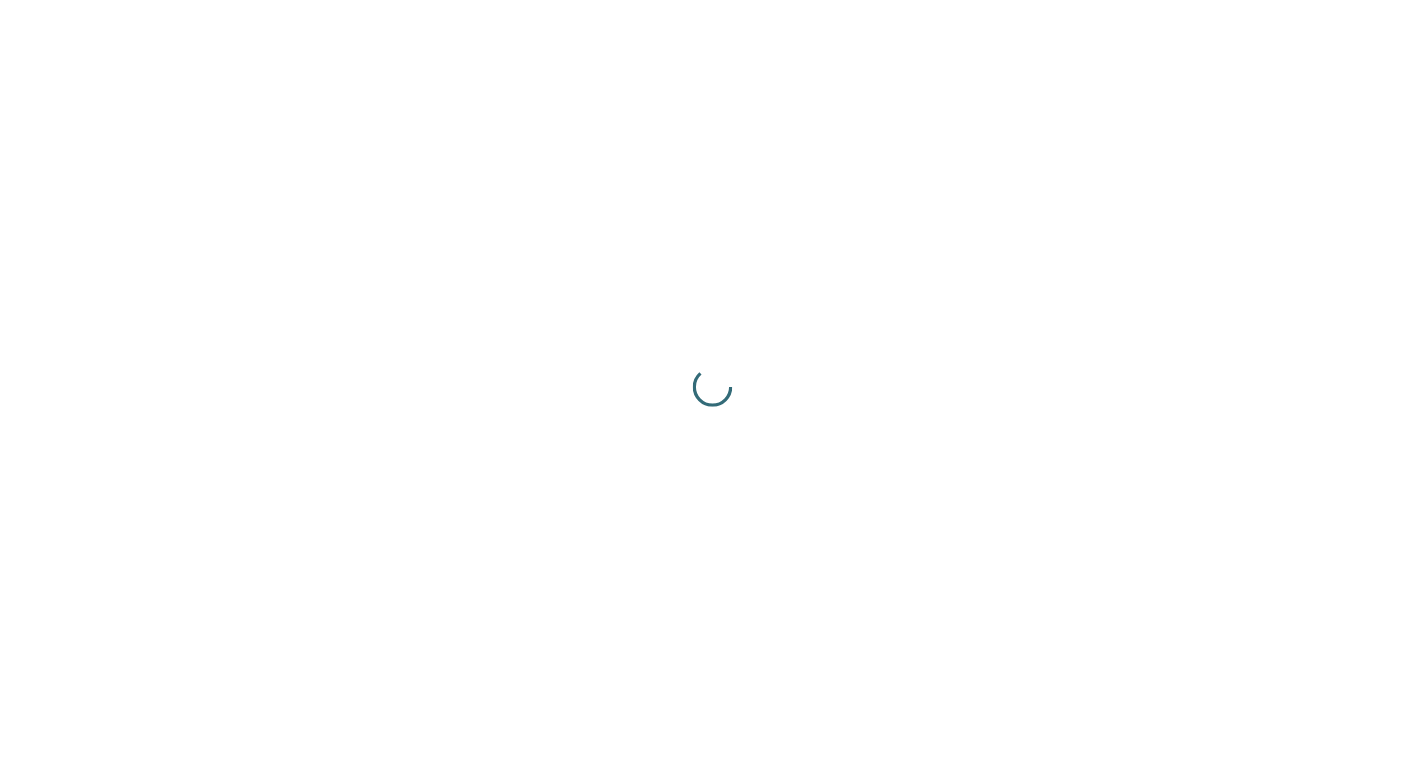 scroll, scrollTop: 0, scrollLeft: 0, axis: both 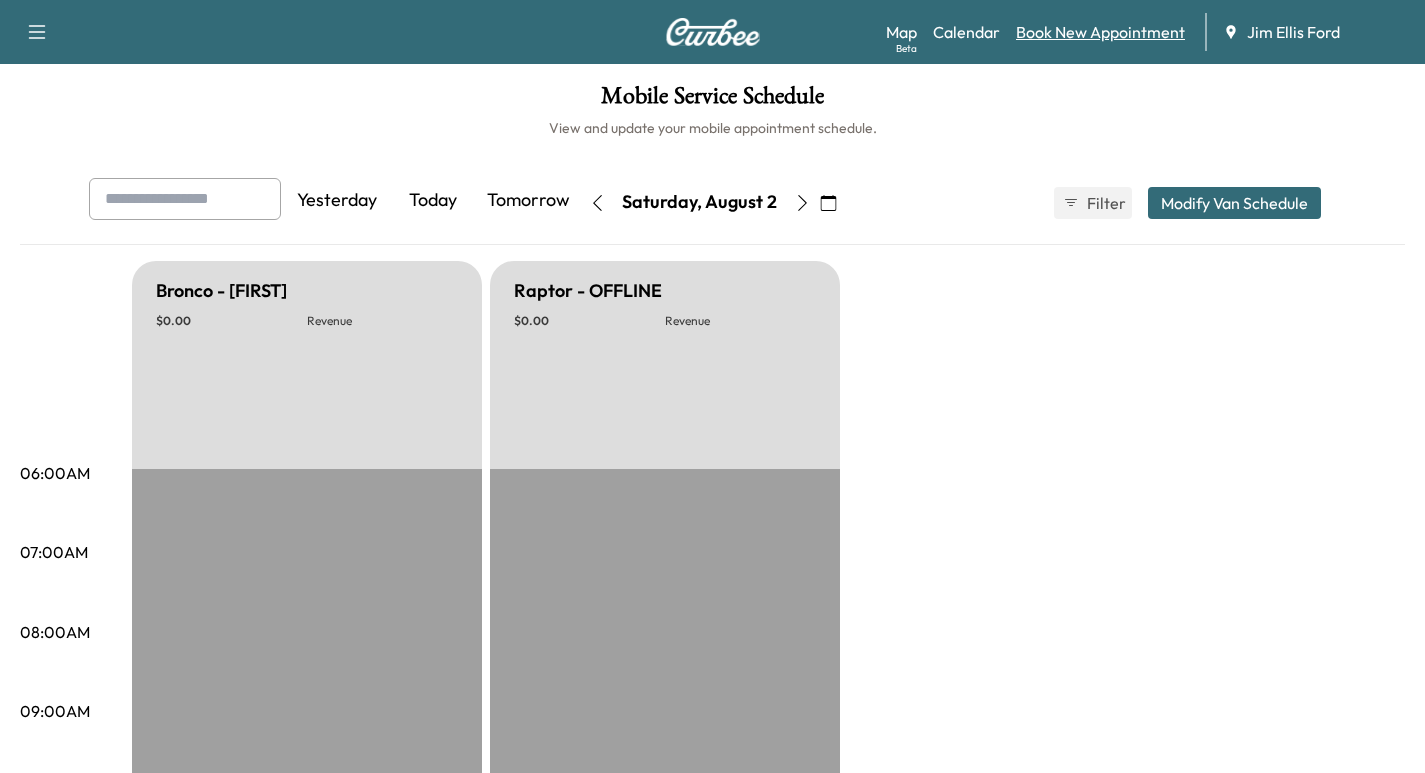 click on "Book New Appointment" at bounding box center (1100, 32) 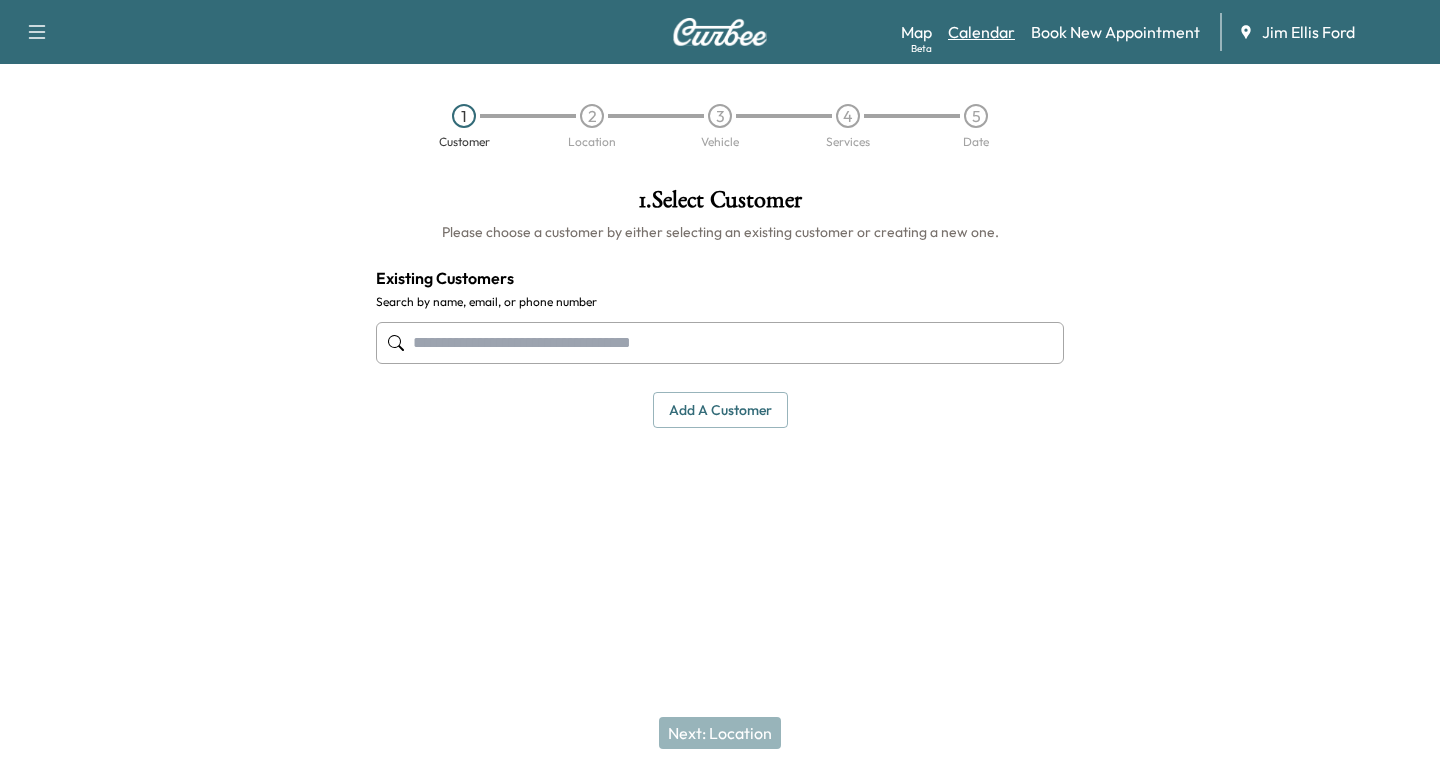 click on "Calendar" at bounding box center (981, 32) 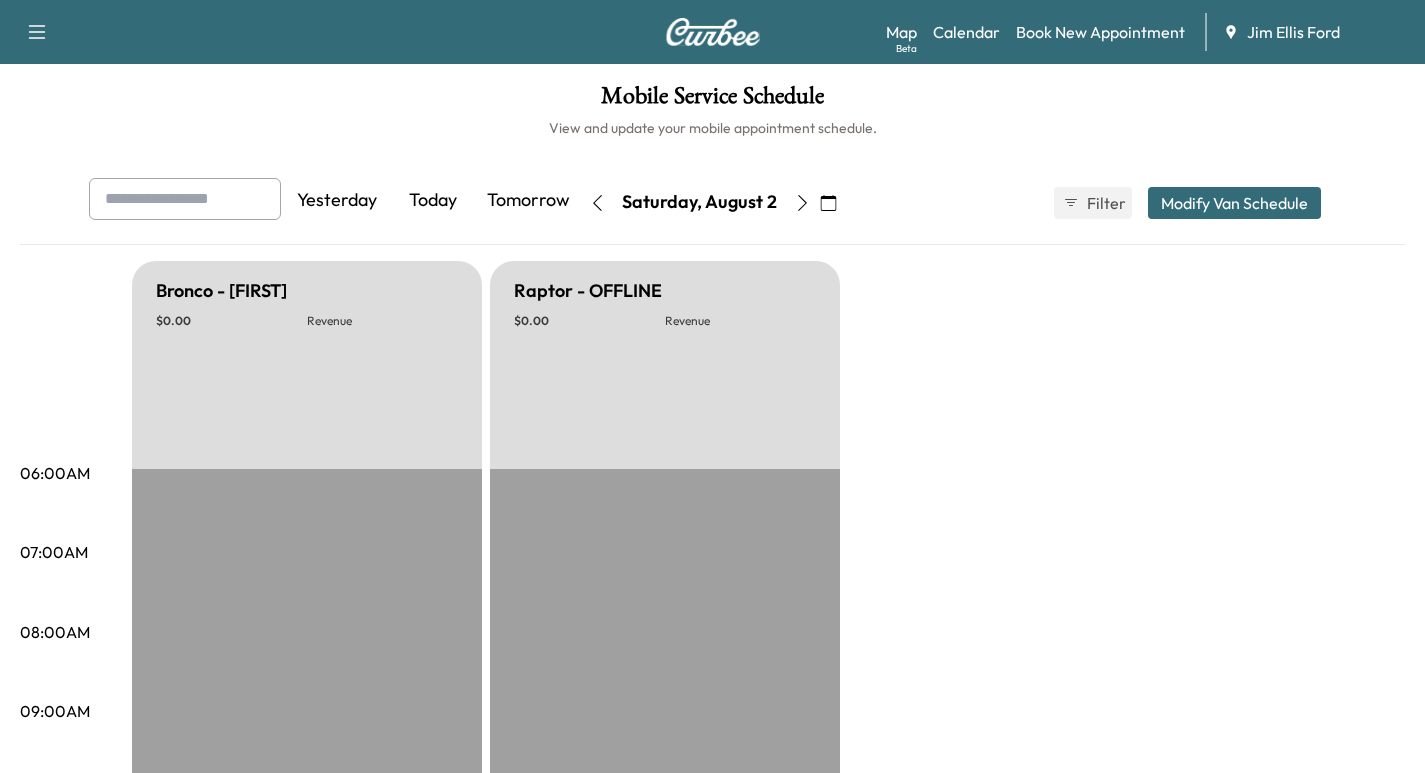 click 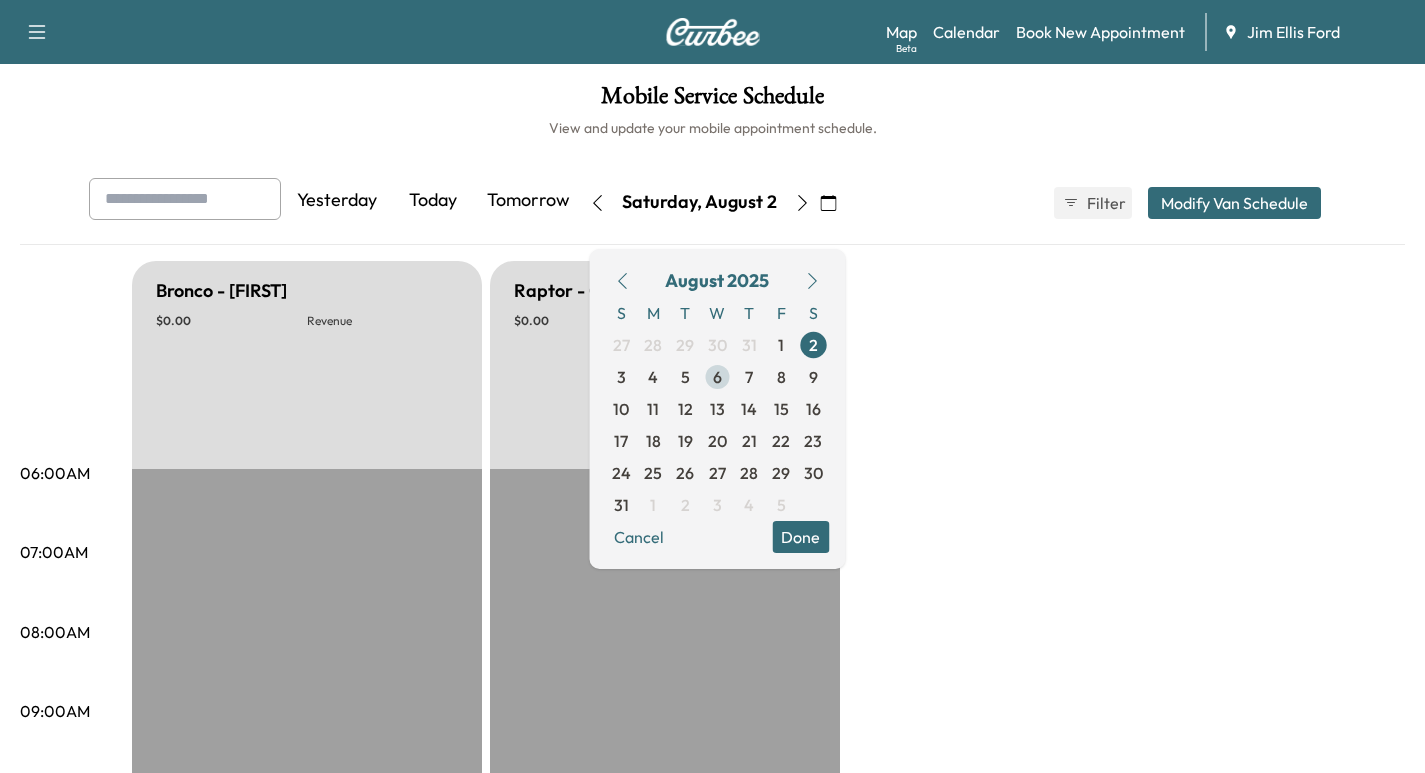 click on "6" at bounding box center [717, 377] 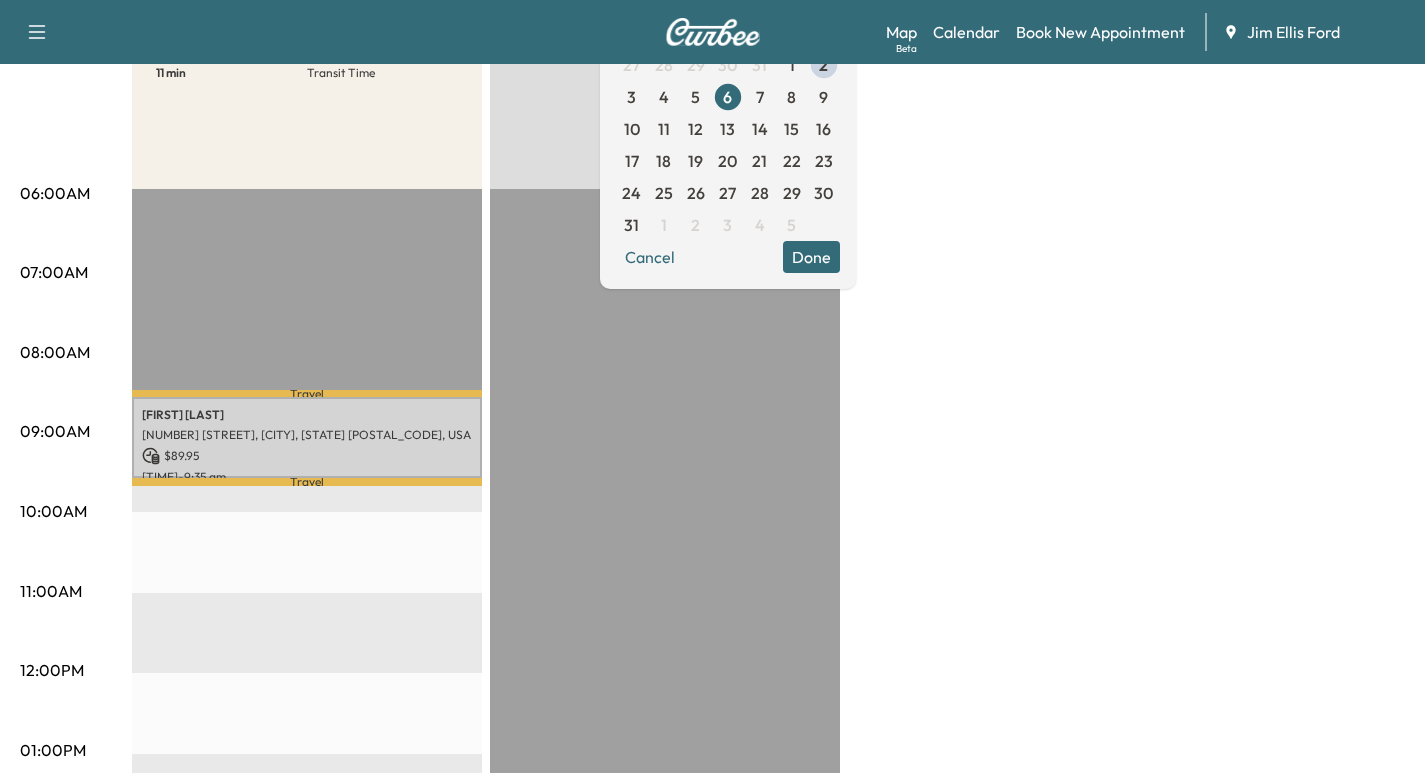 scroll, scrollTop: 283, scrollLeft: 0, axis: vertical 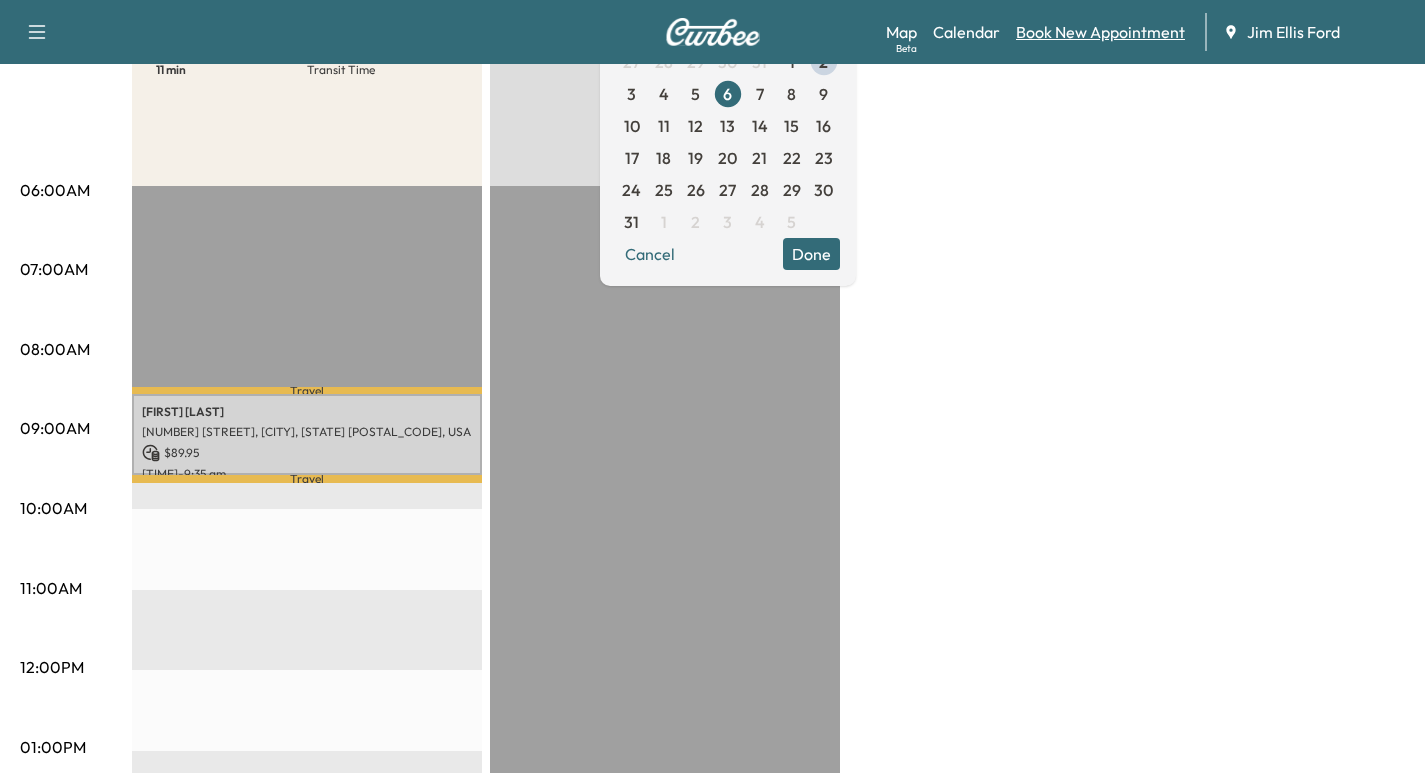 click on "Book New Appointment" at bounding box center [1100, 32] 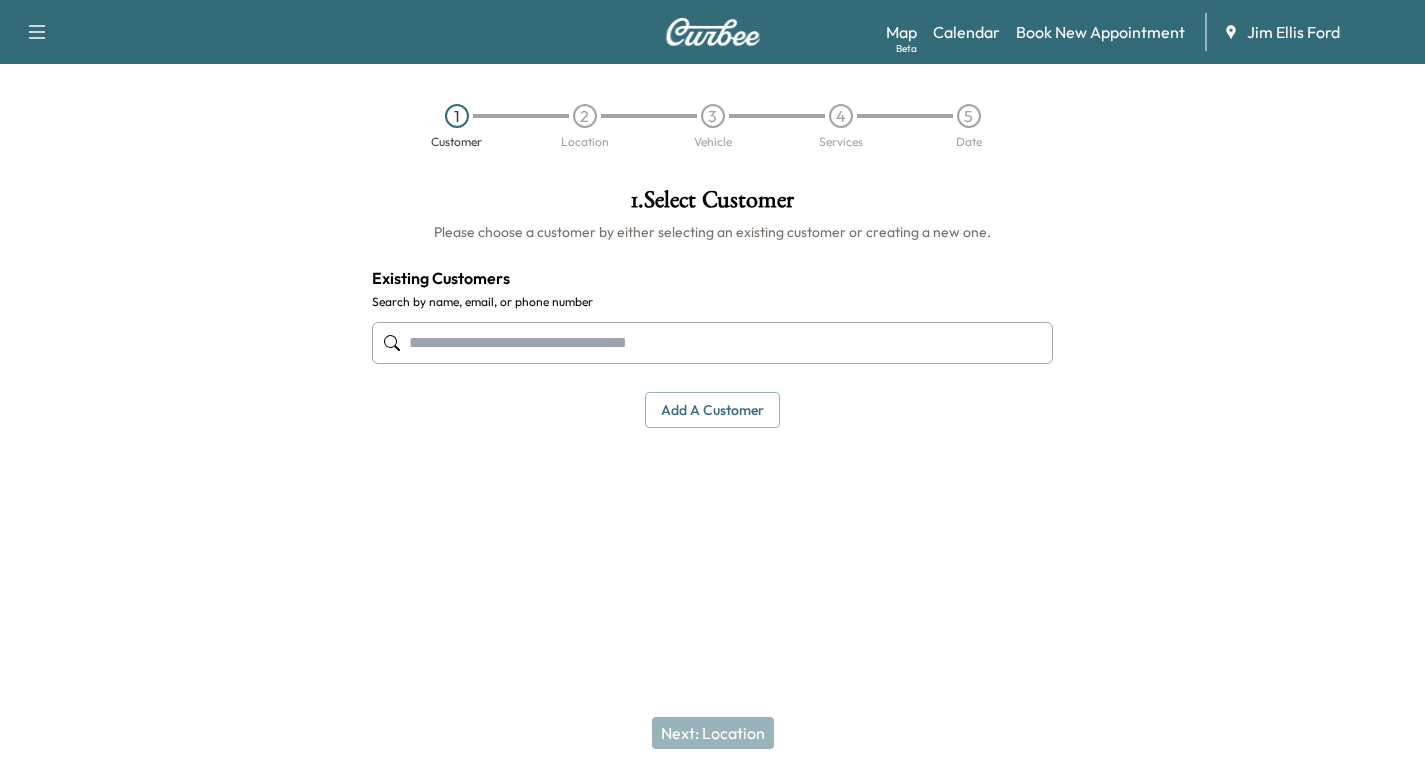 scroll, scrollTop: 0, scrollLeft: 0, axis: both 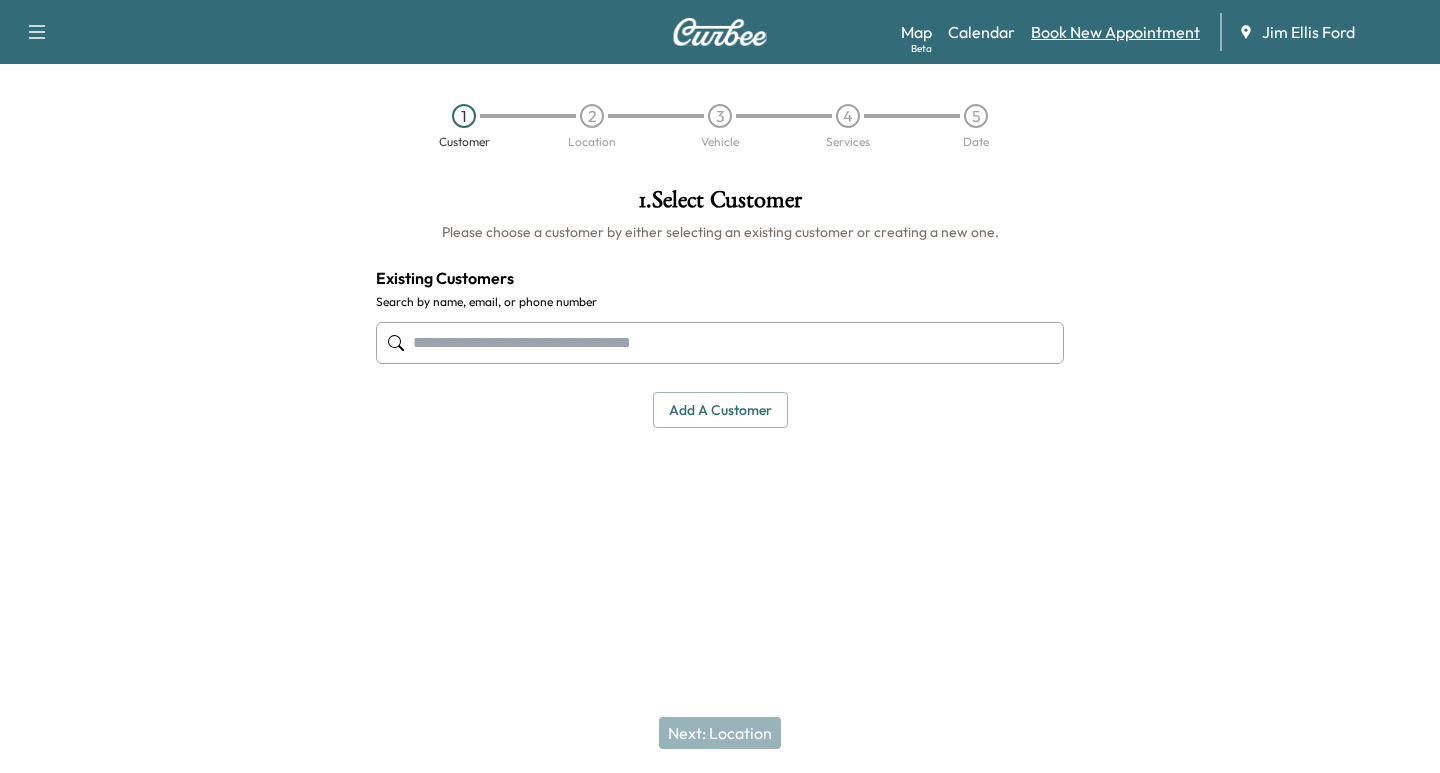 click on "Book New Appointment" at bounding box center (1115, 32) 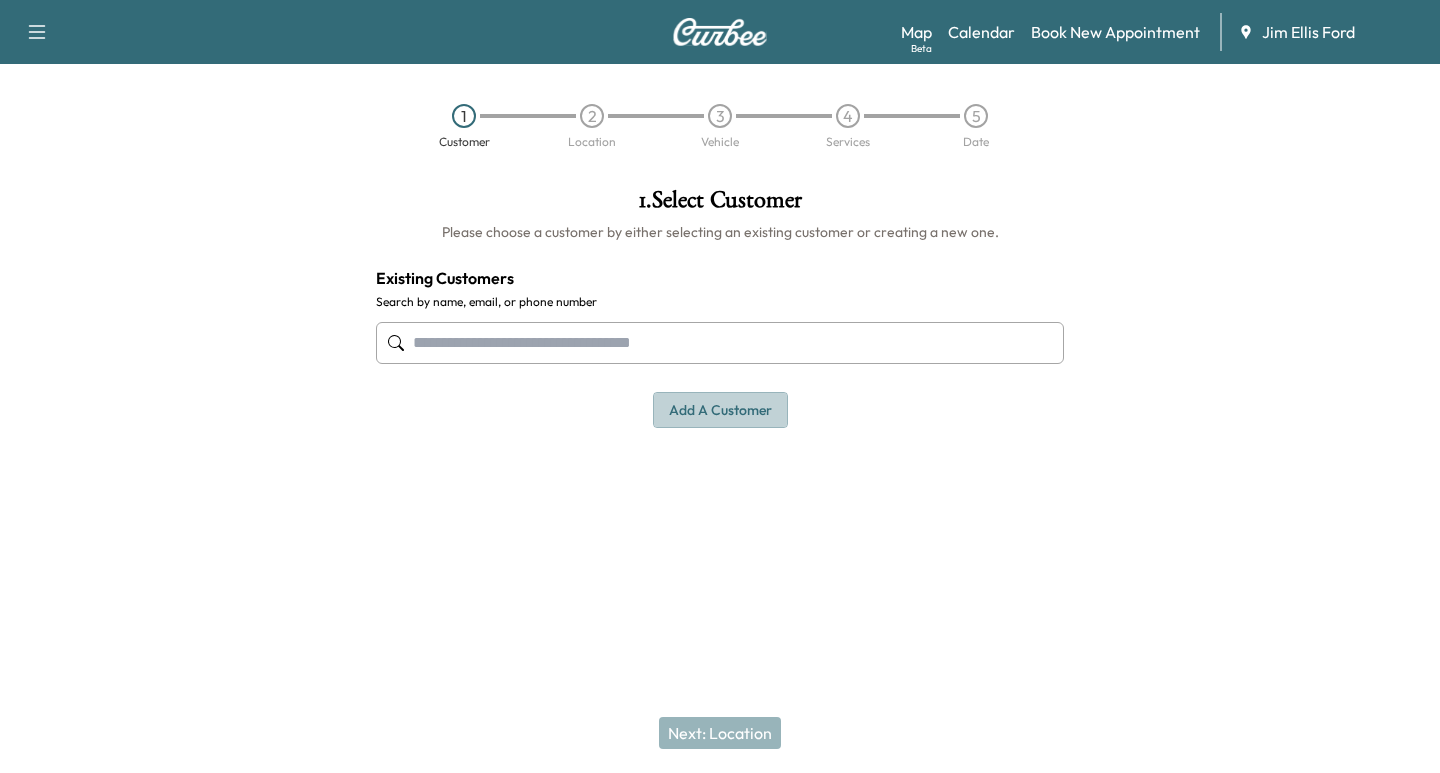 click on "Add a customer" at bounding box center [720, 410] 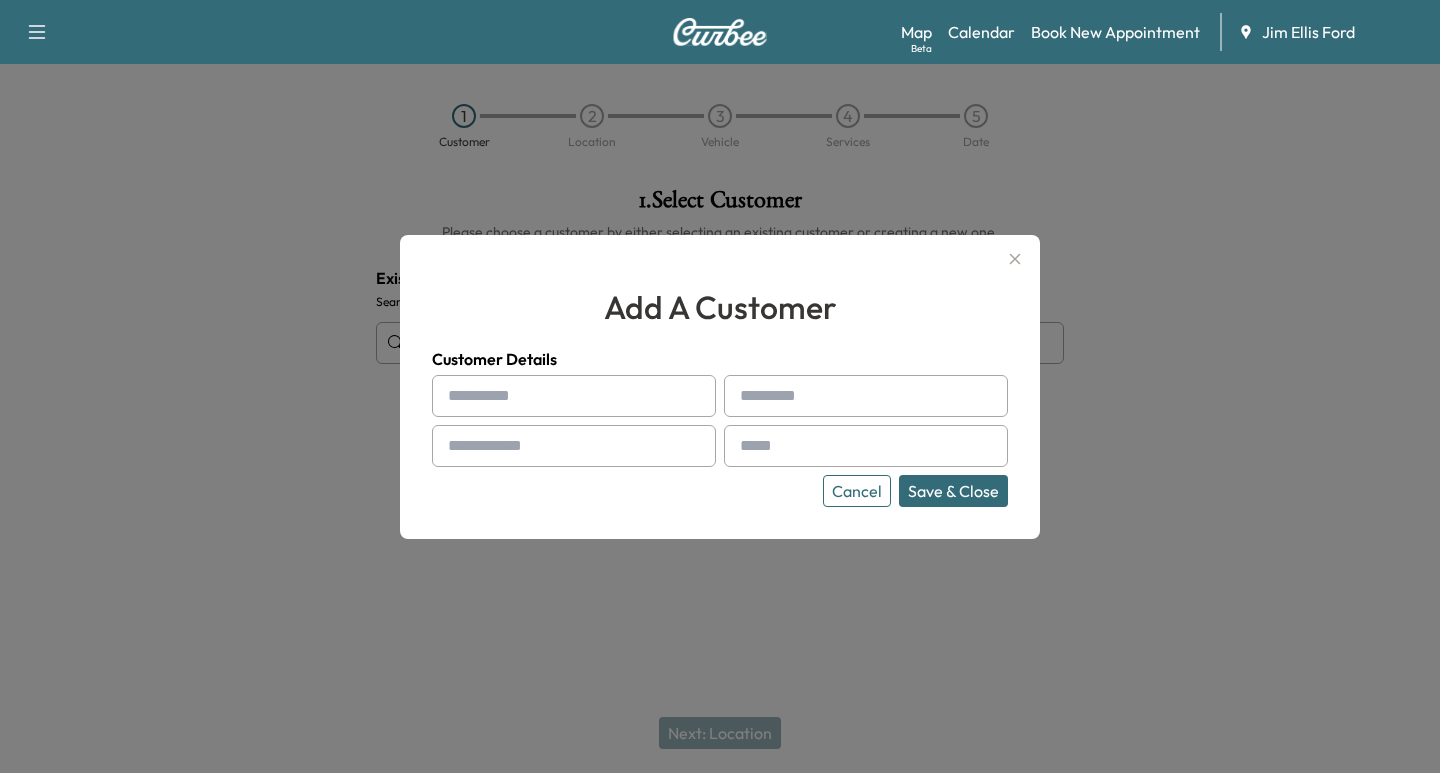 click at bounding box center [574, 396] 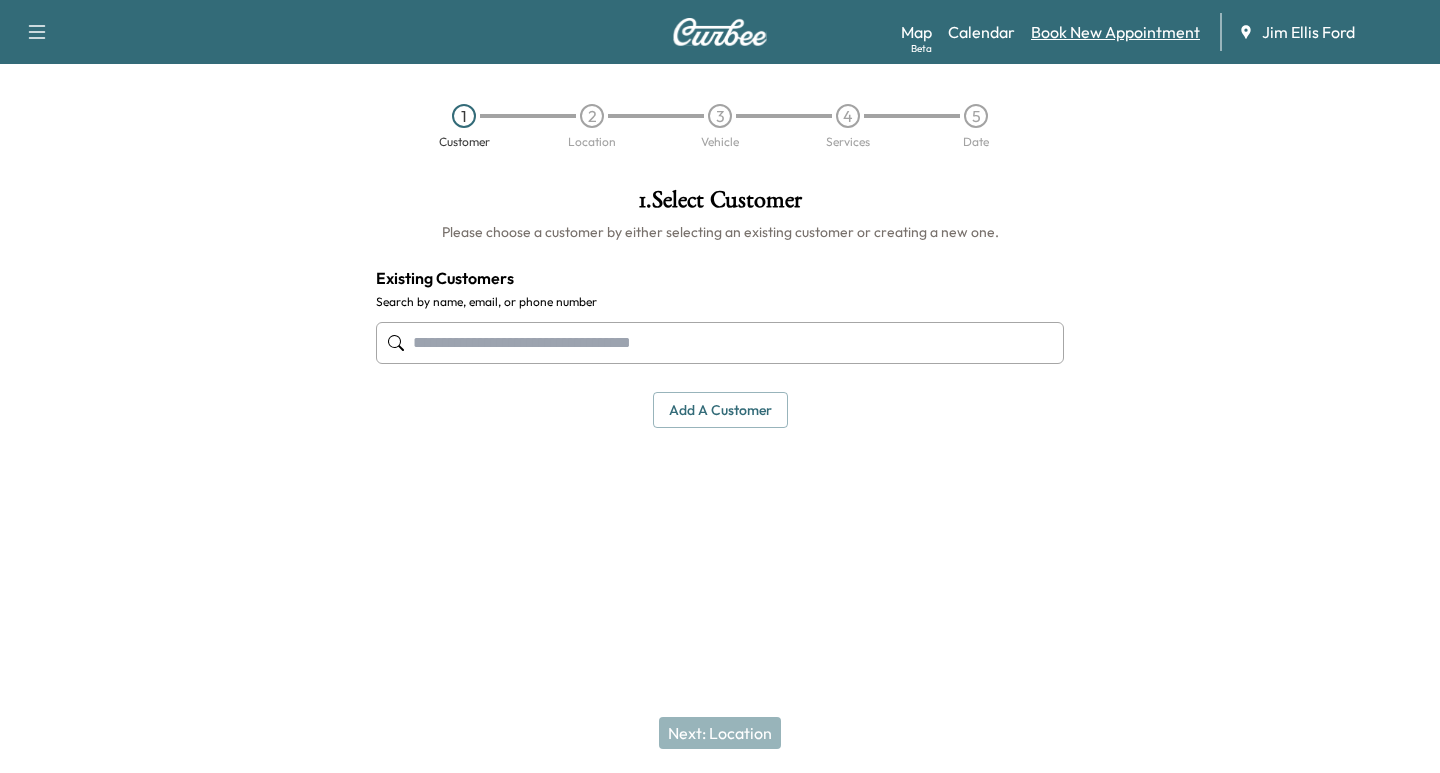 click on "Book New Appointment" at bounding box center (1115, 32) 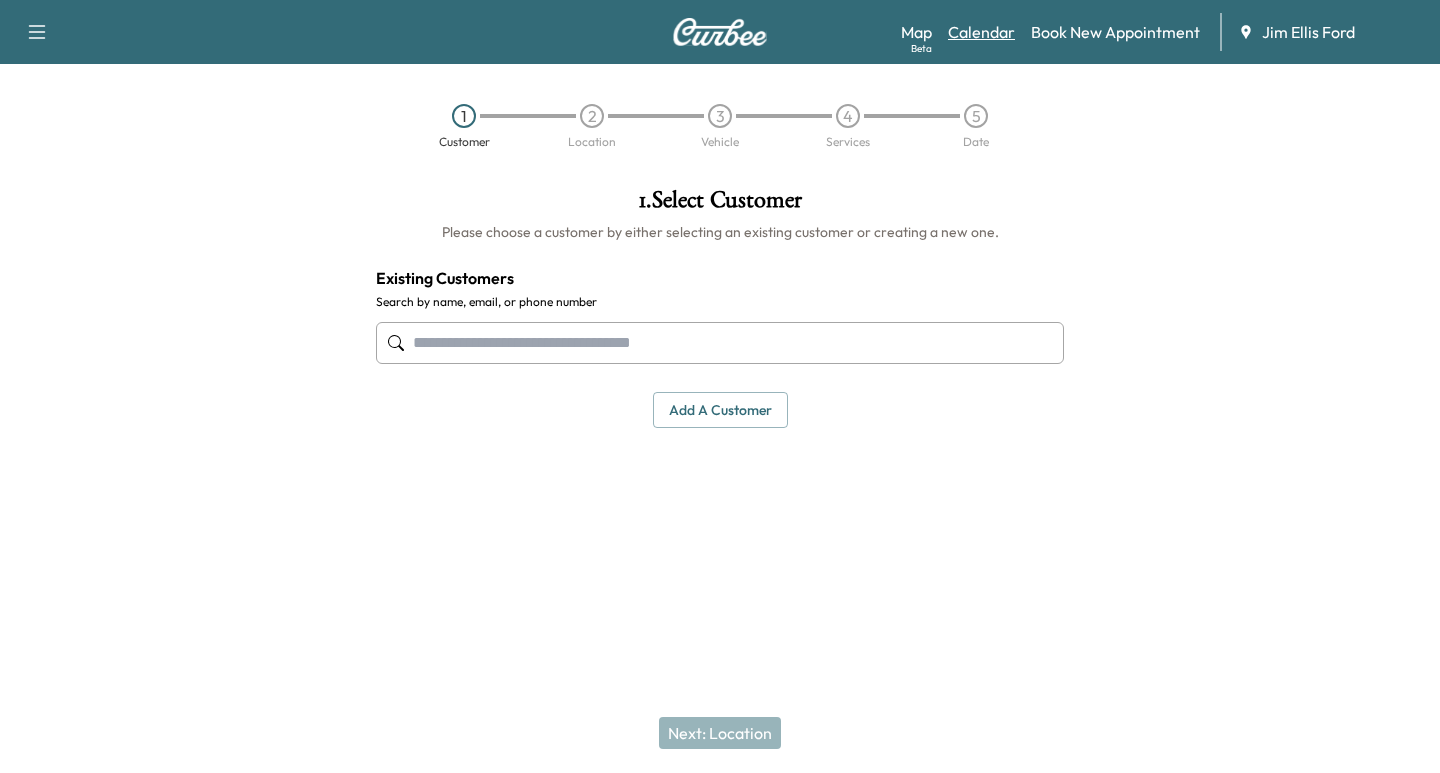 click on "Calendar" at bounding box center [981, 32] 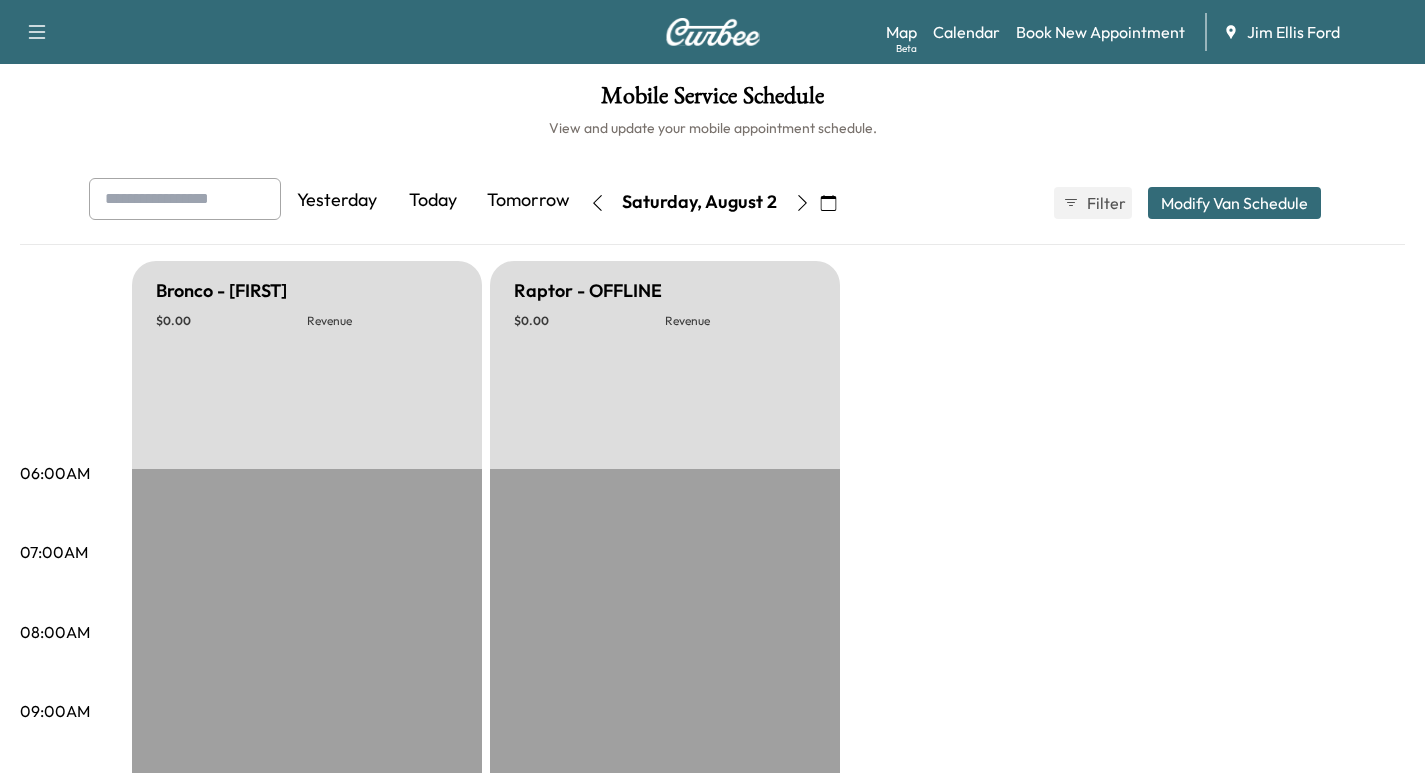 click 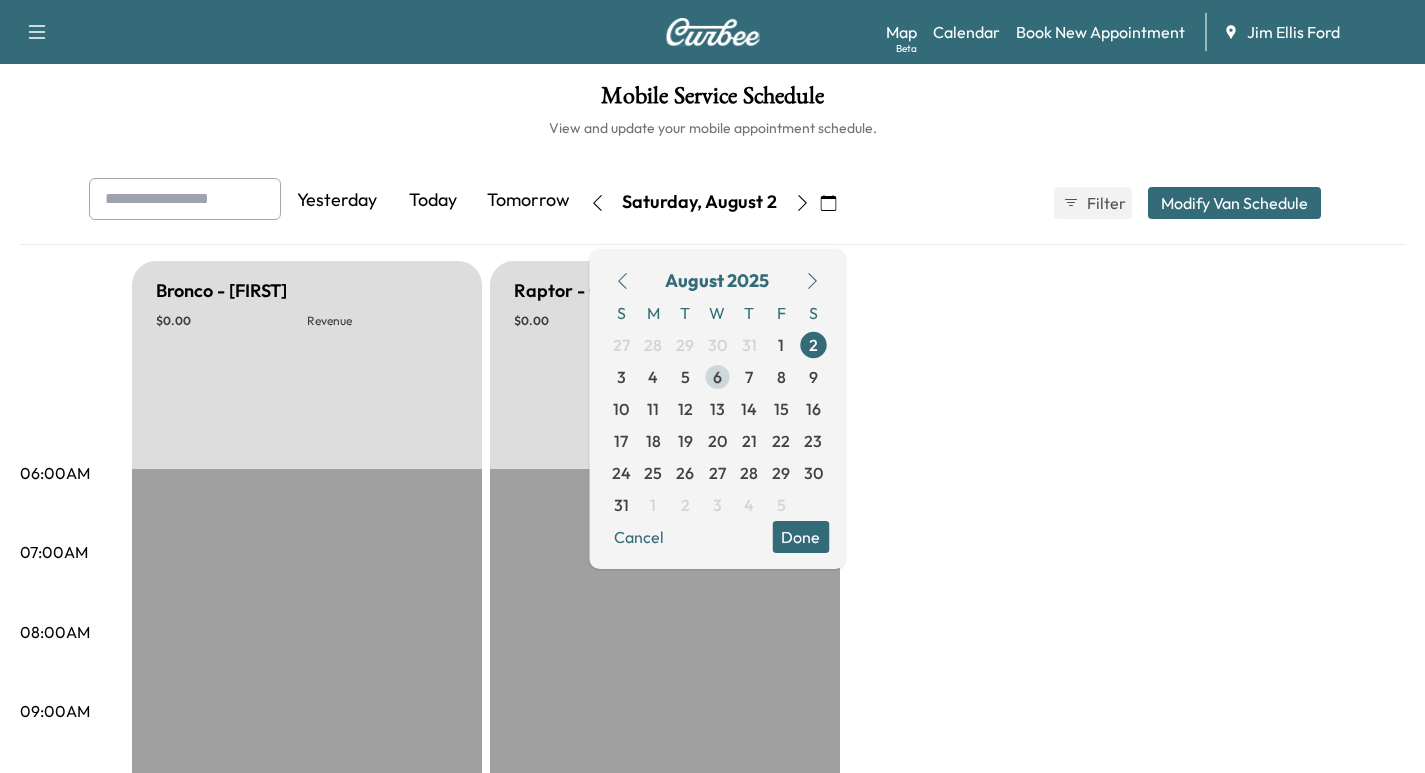 click on "6" at bounding box center (717, 377) 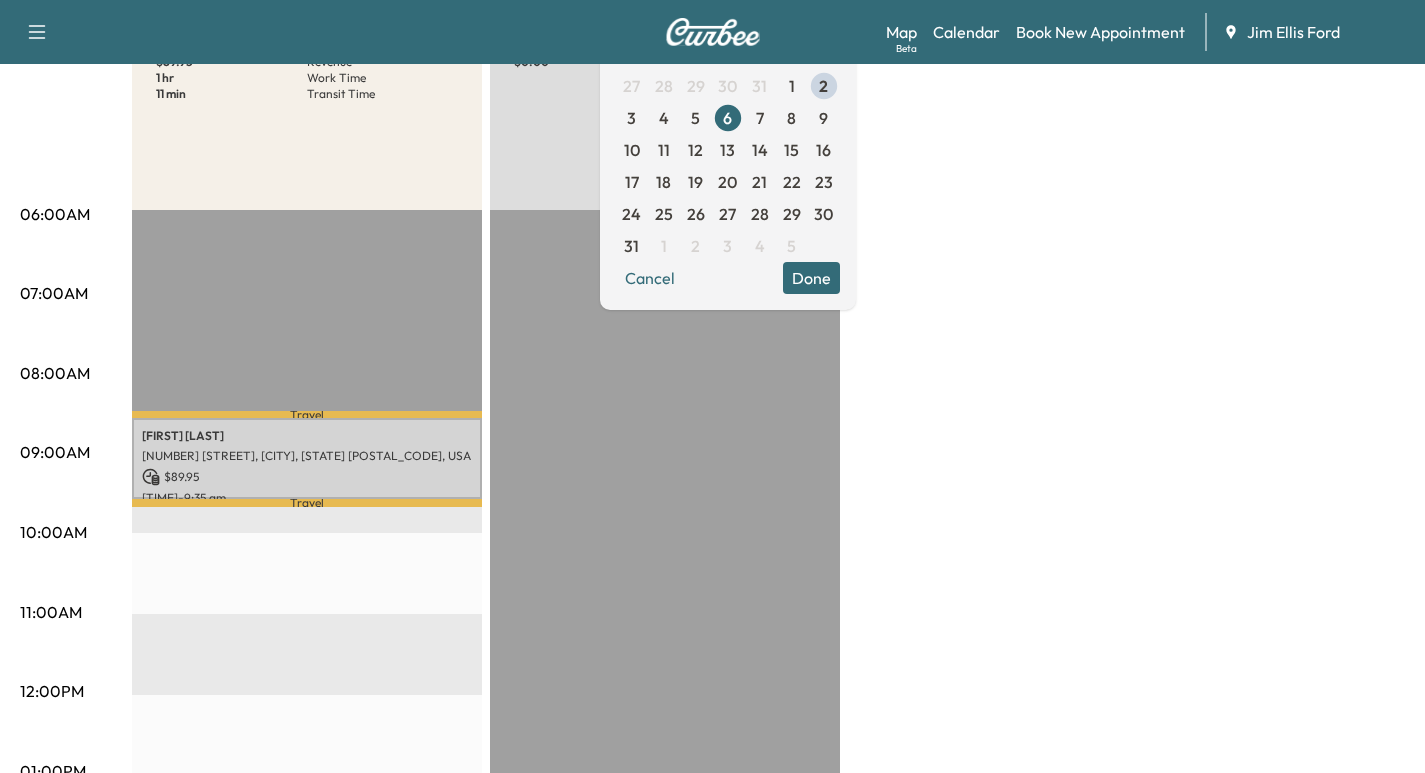 scroll, scrollTop: 266, scrollLeft: 0, axis: vertical 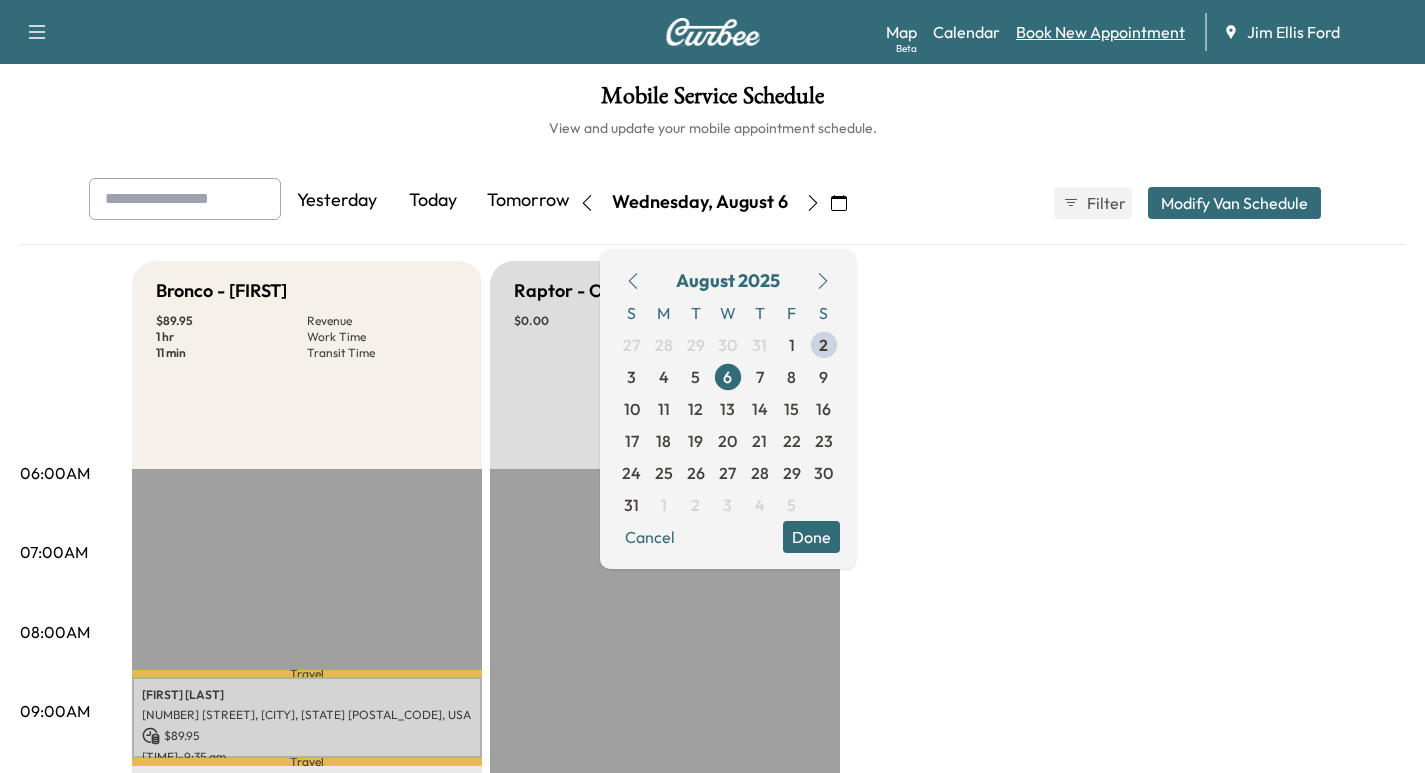 click on "Book New Appointment" at bounding box center [1100, 32] 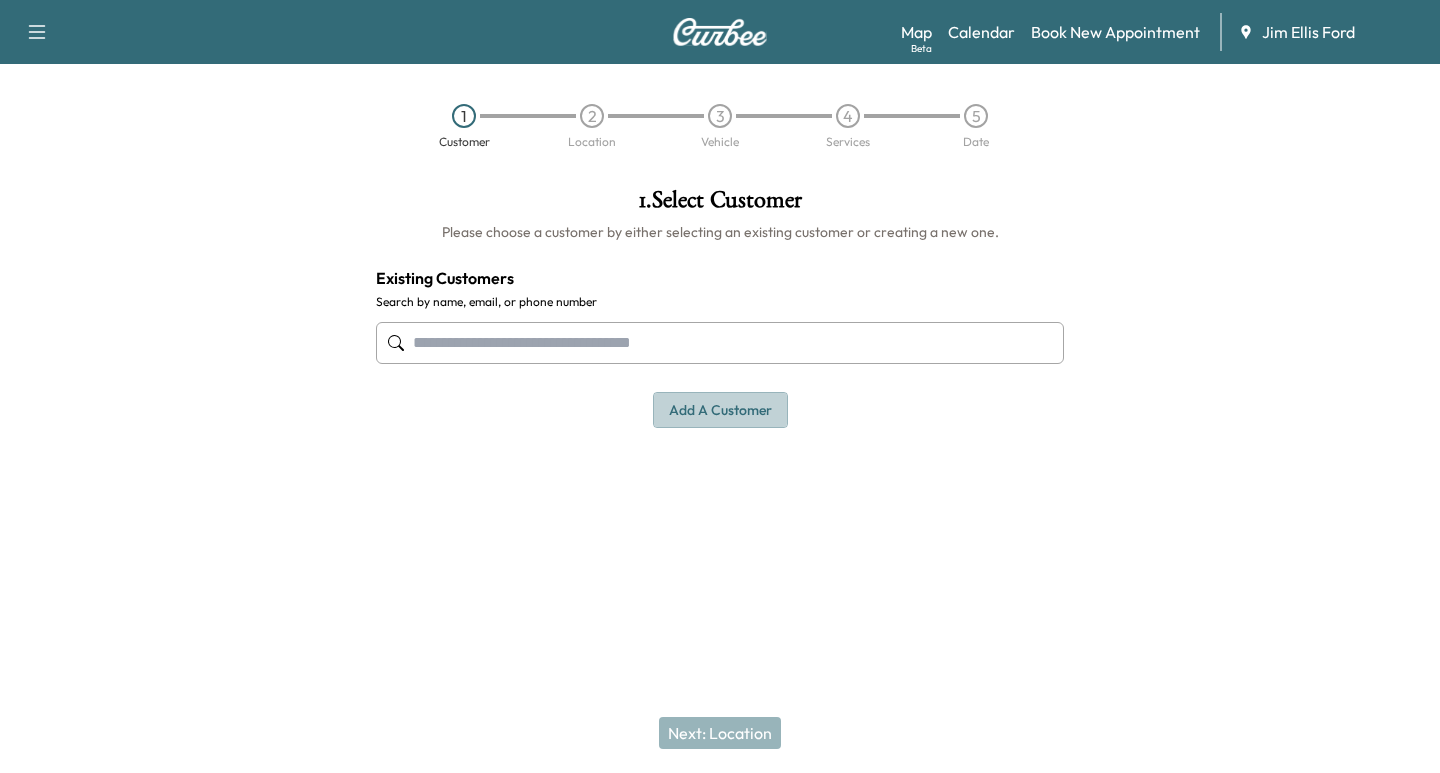 click on "Add a customer" at bounding box center (720, 410) 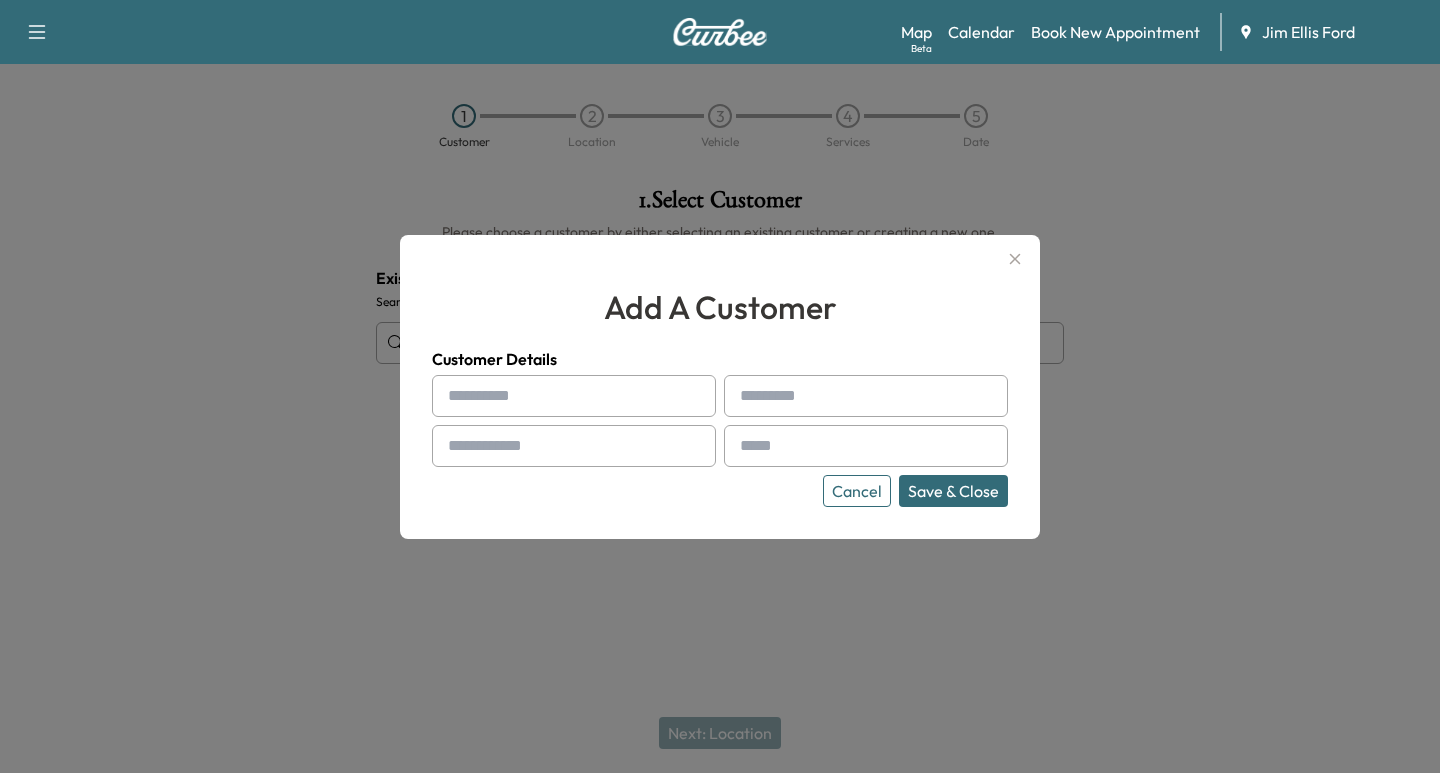 click at bounding box center (574, 396) 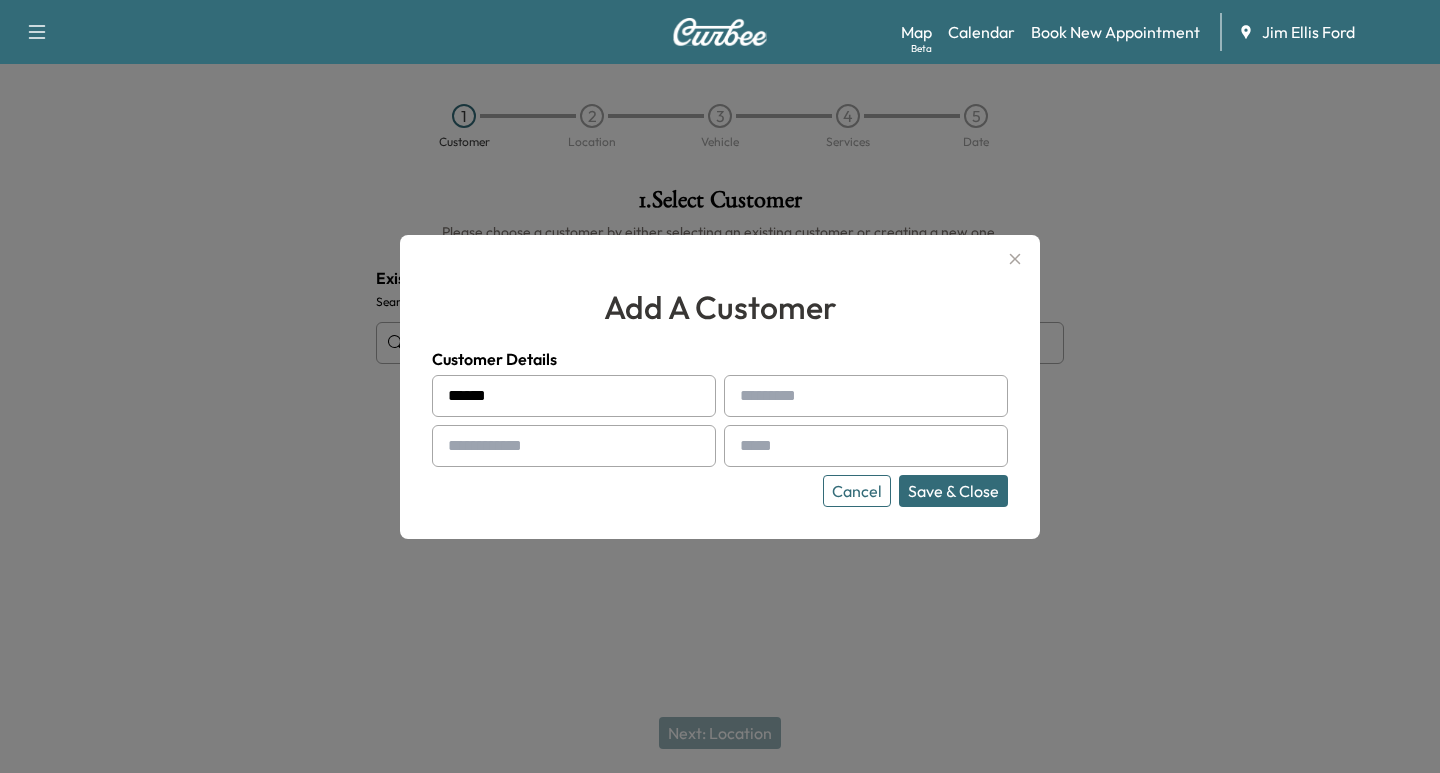 click at bounding box center [866, 396] 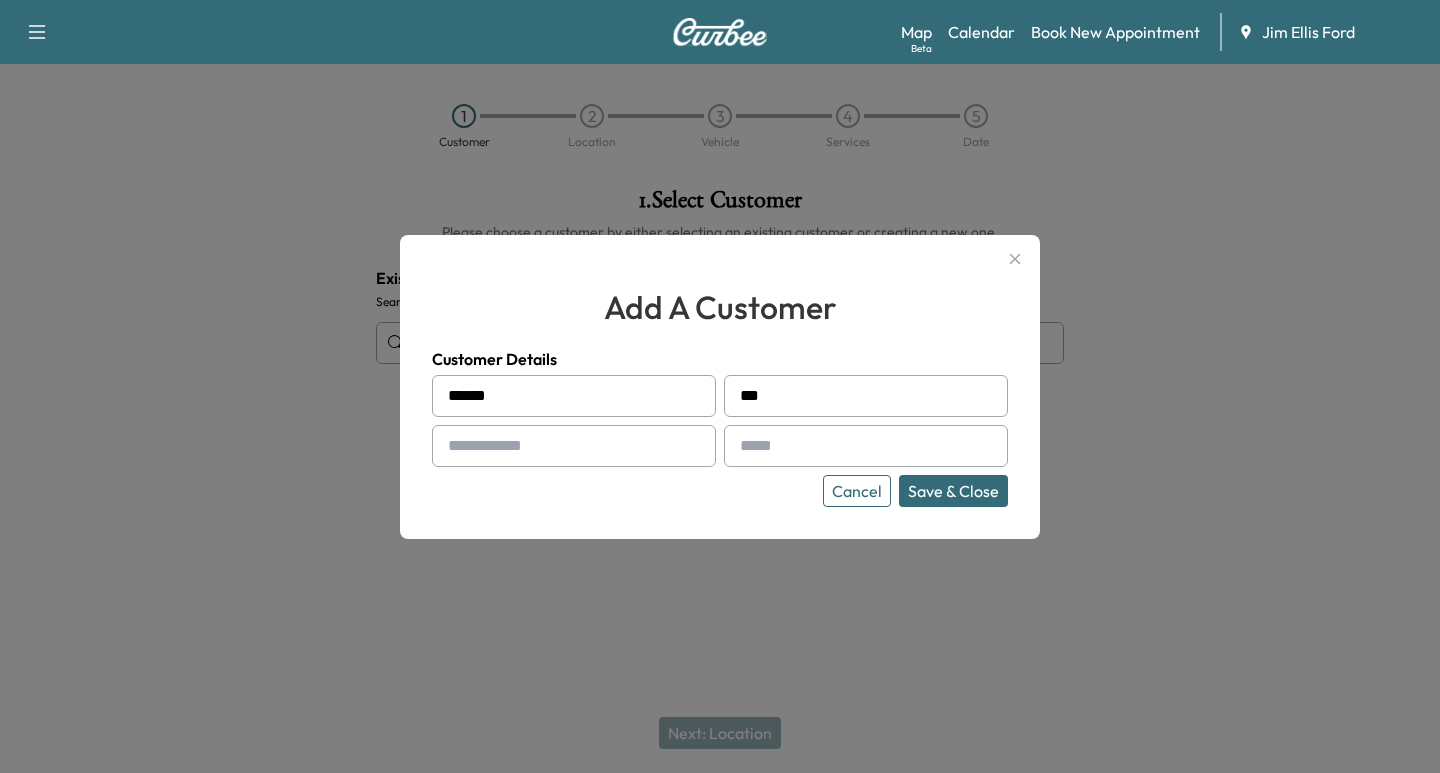 type on "*******" 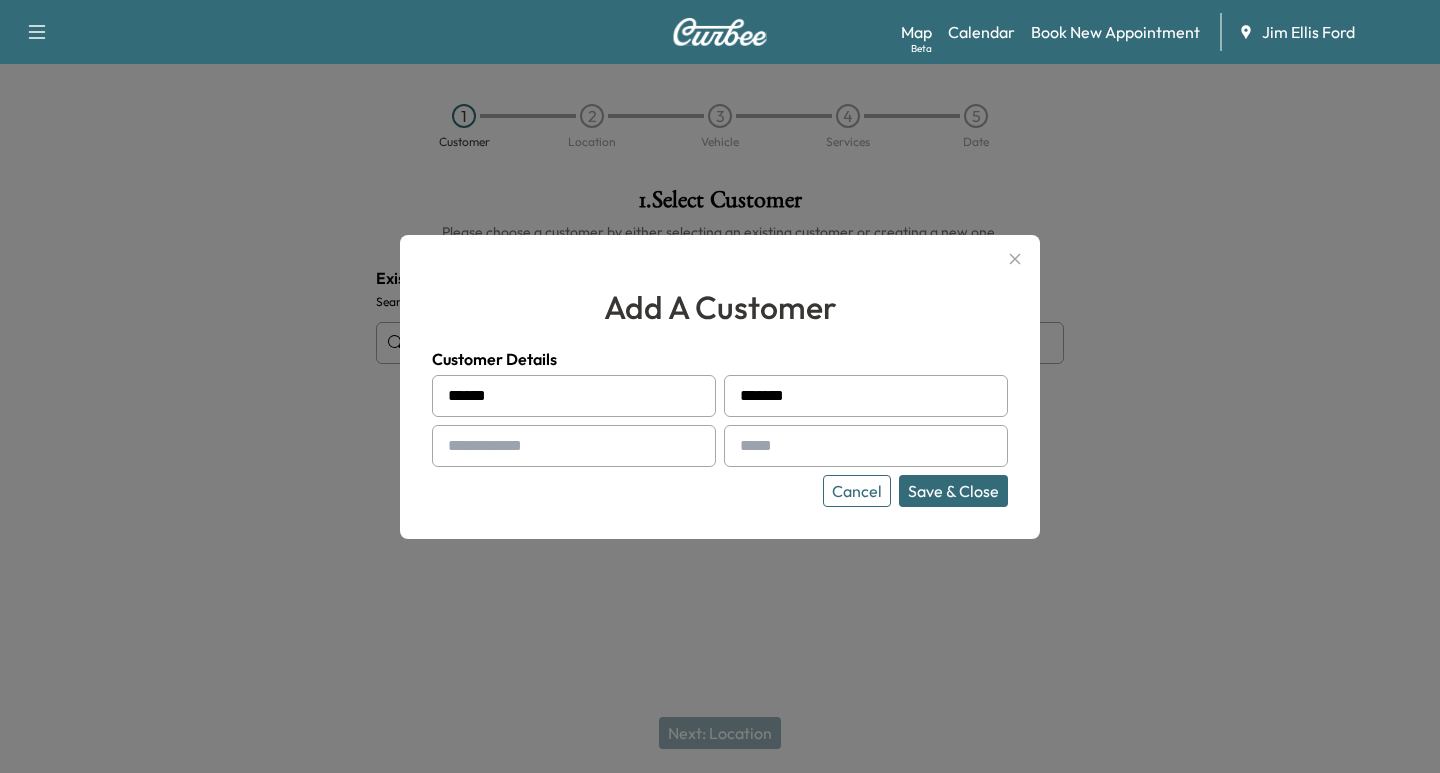 click at bounding box center (574, 446) 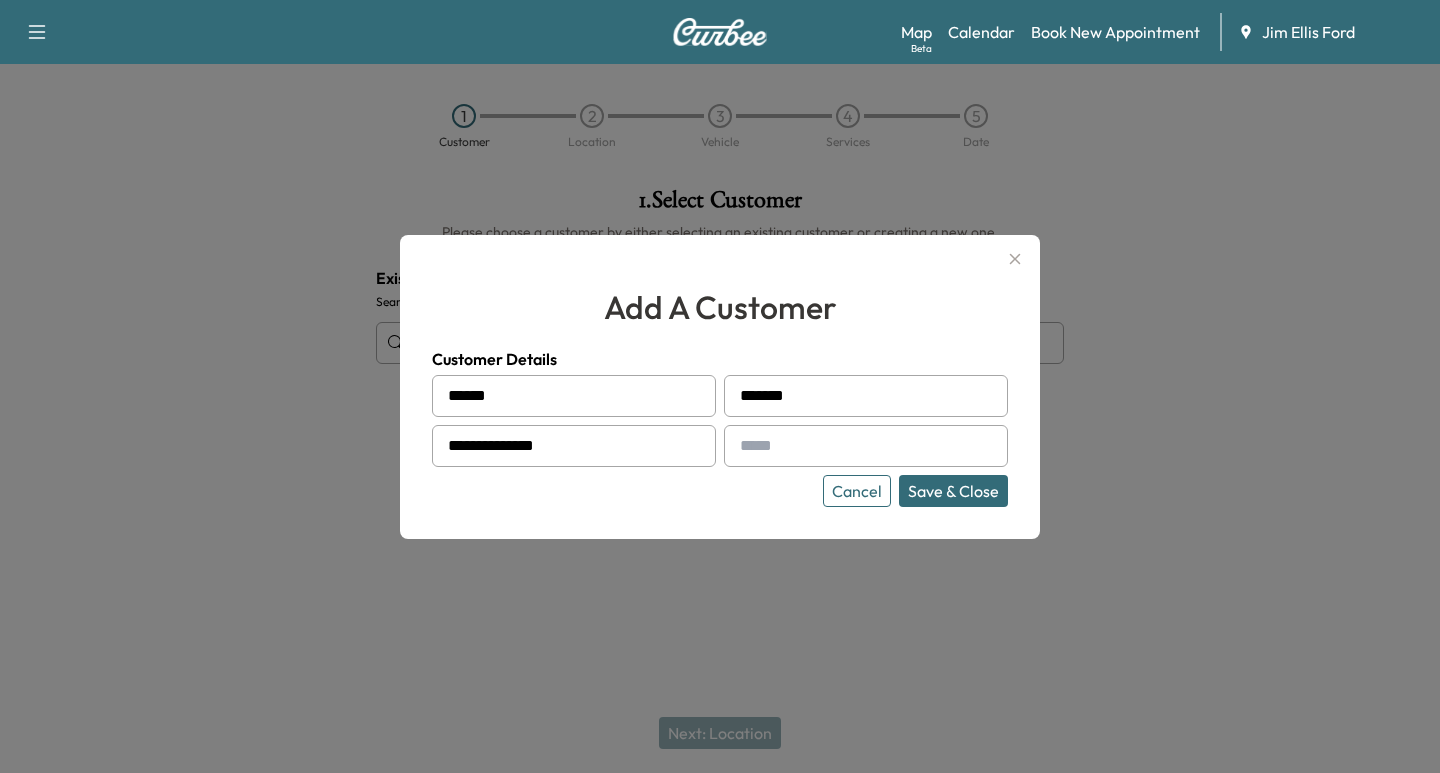 type on "**********" 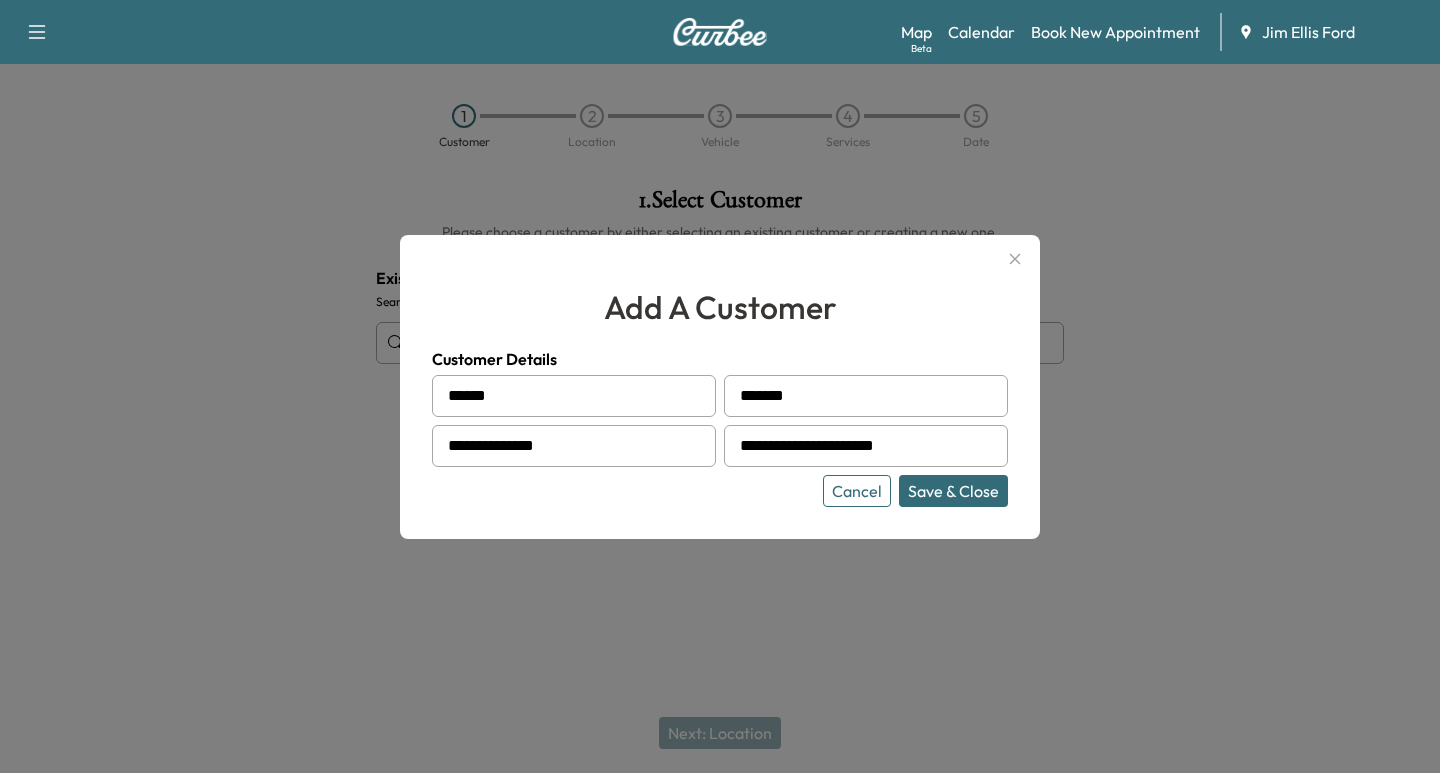 type on "**********" 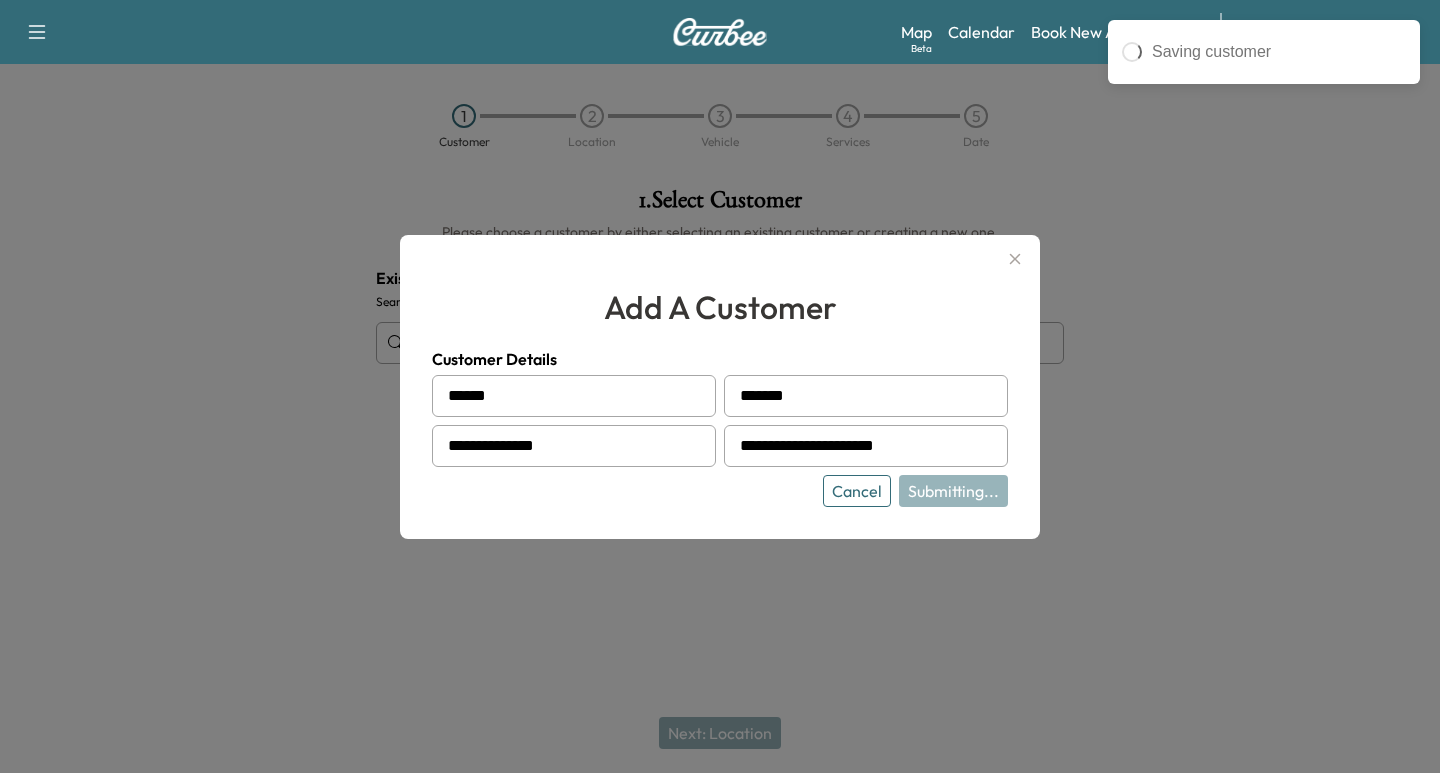type on "**********" 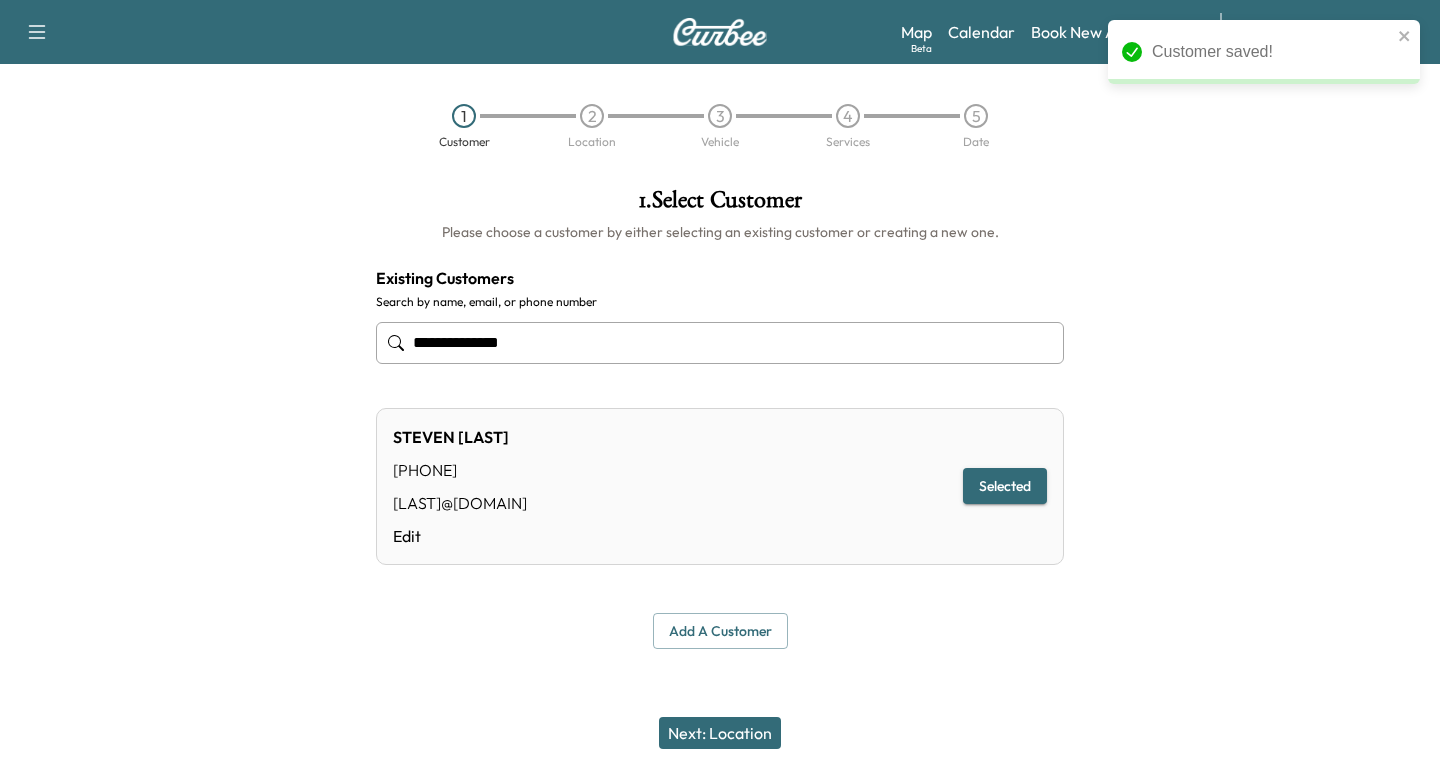 click on "Next: Location" at bounding box center (720, 733) 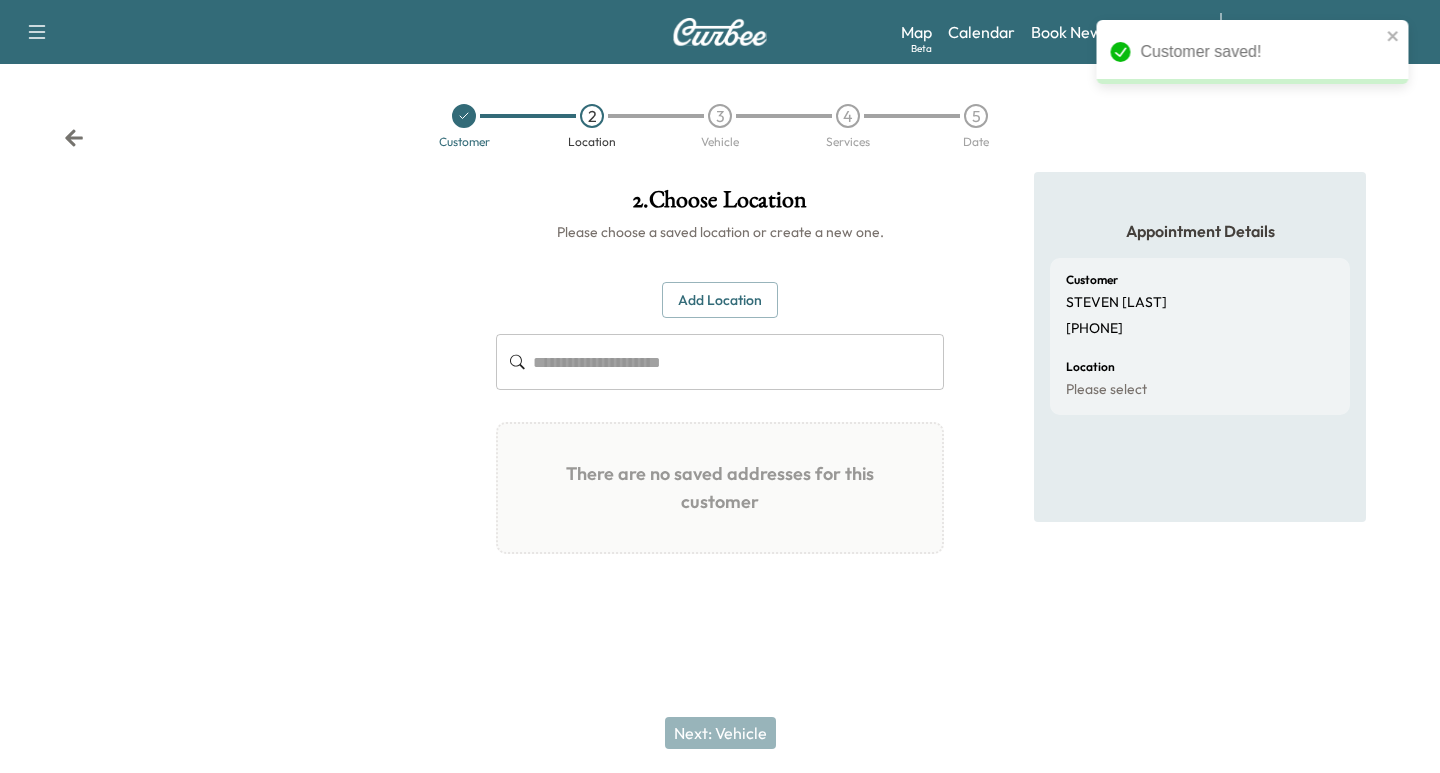 click on "Add Location" at bounding box center [720, 300] 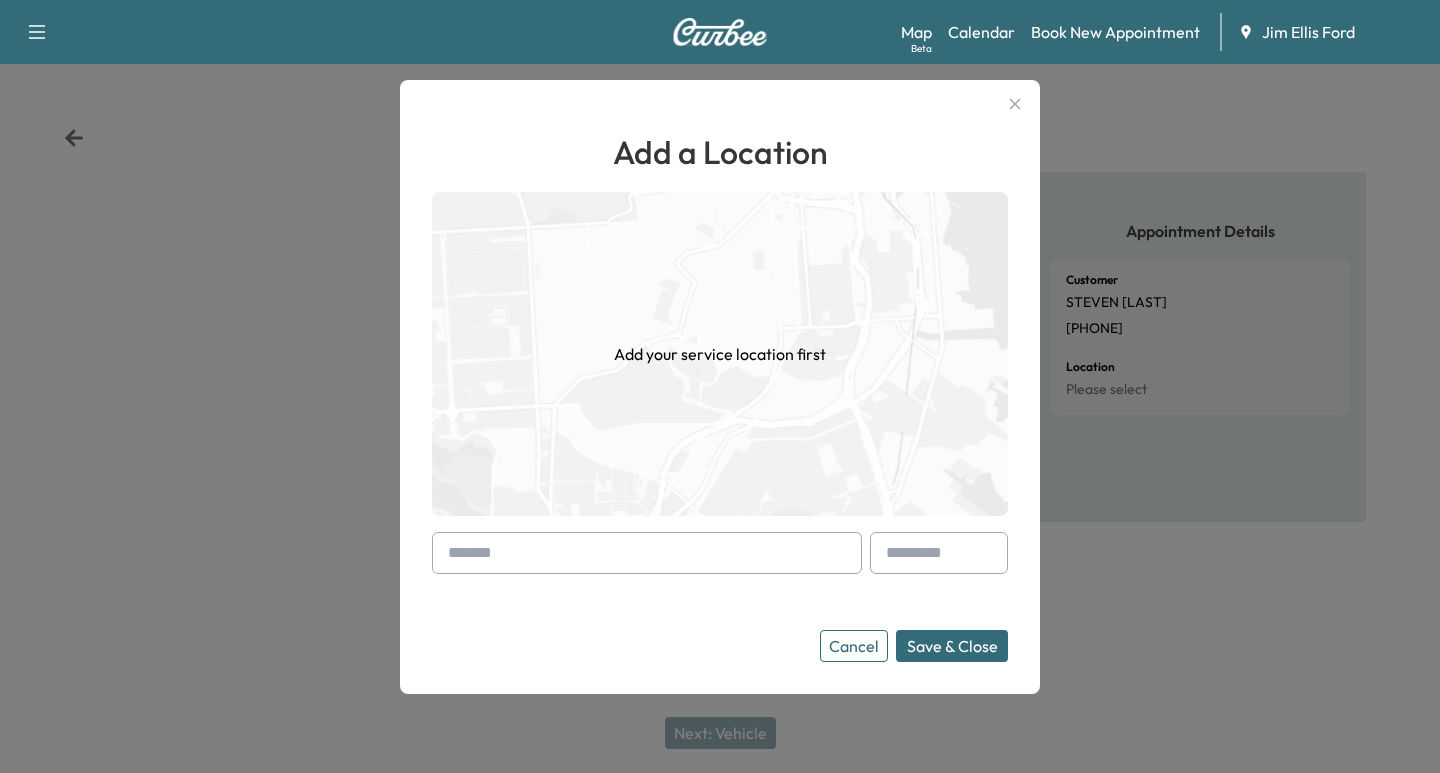 click at bounding box center (647, 553) 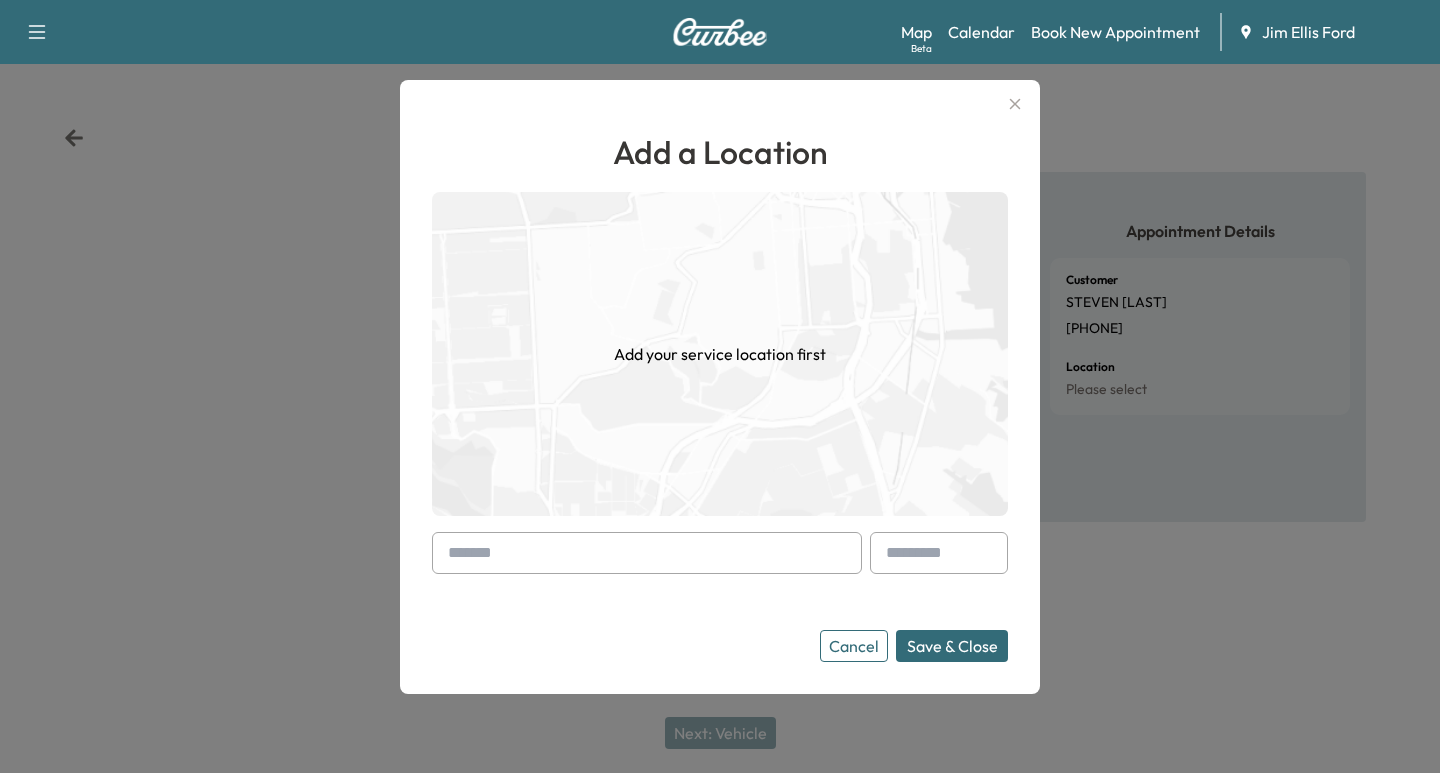 click at bounding box center [452, 553] 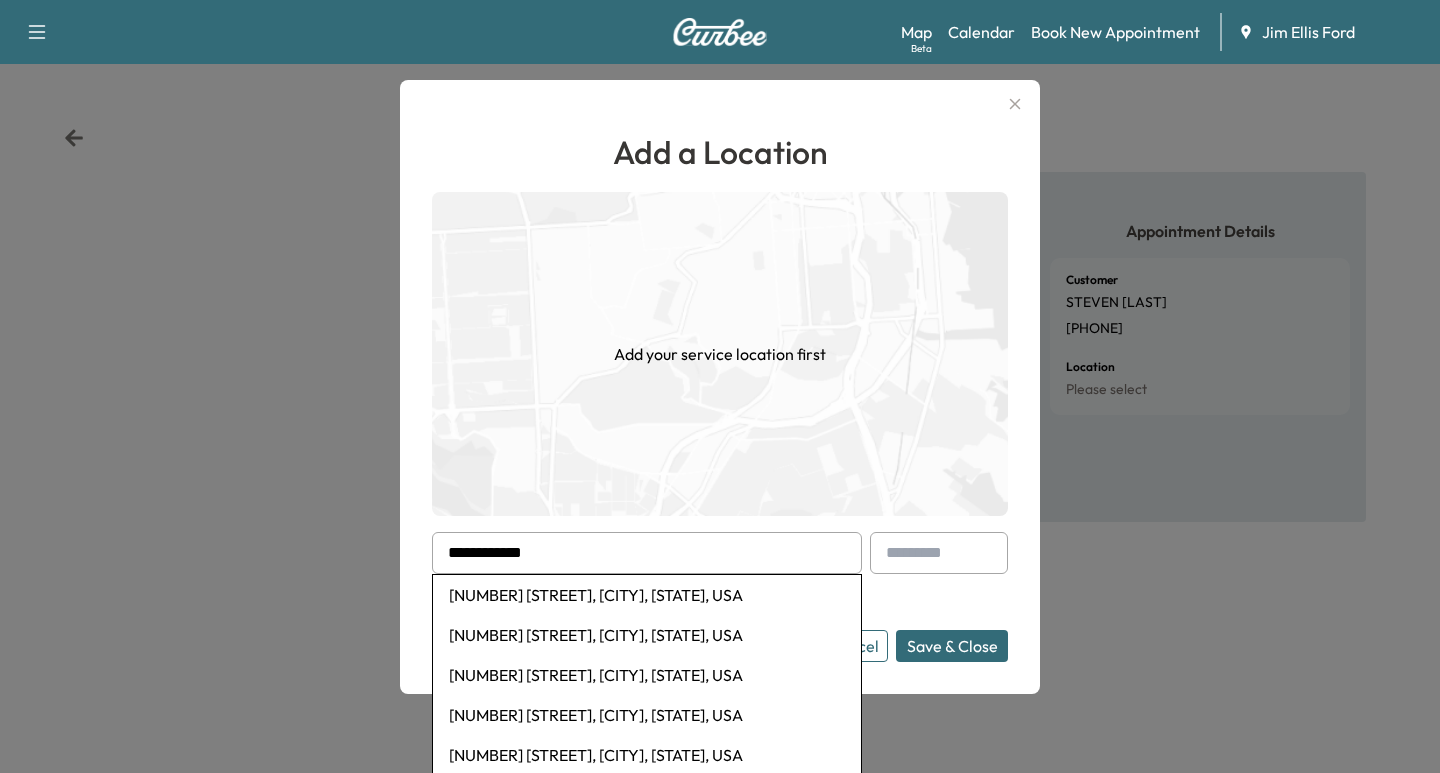 click on "[NUMBER] [STREET], [CITY], [STATE], USA" at bounding box center (647, 635) 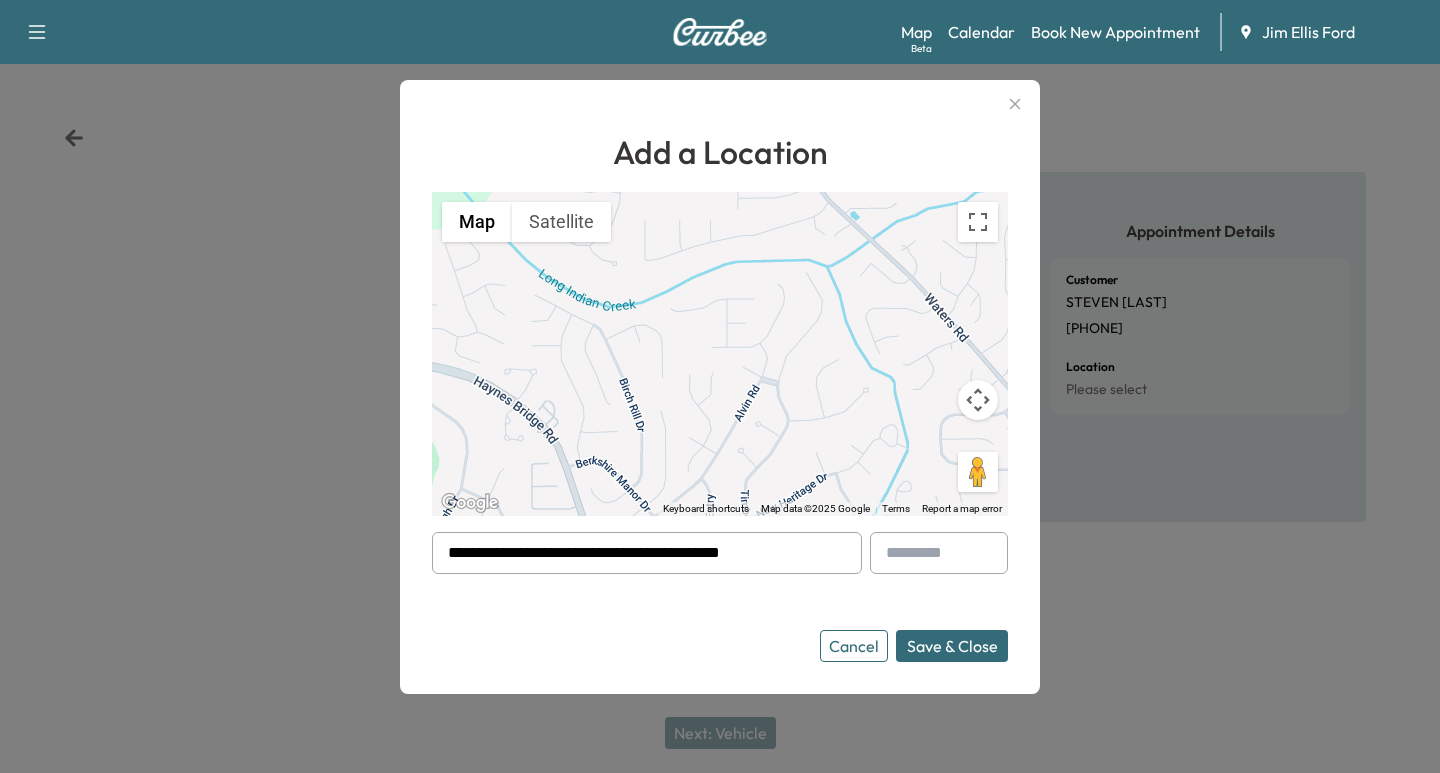 click on "Save & Close" at bounding box center (952, 646) 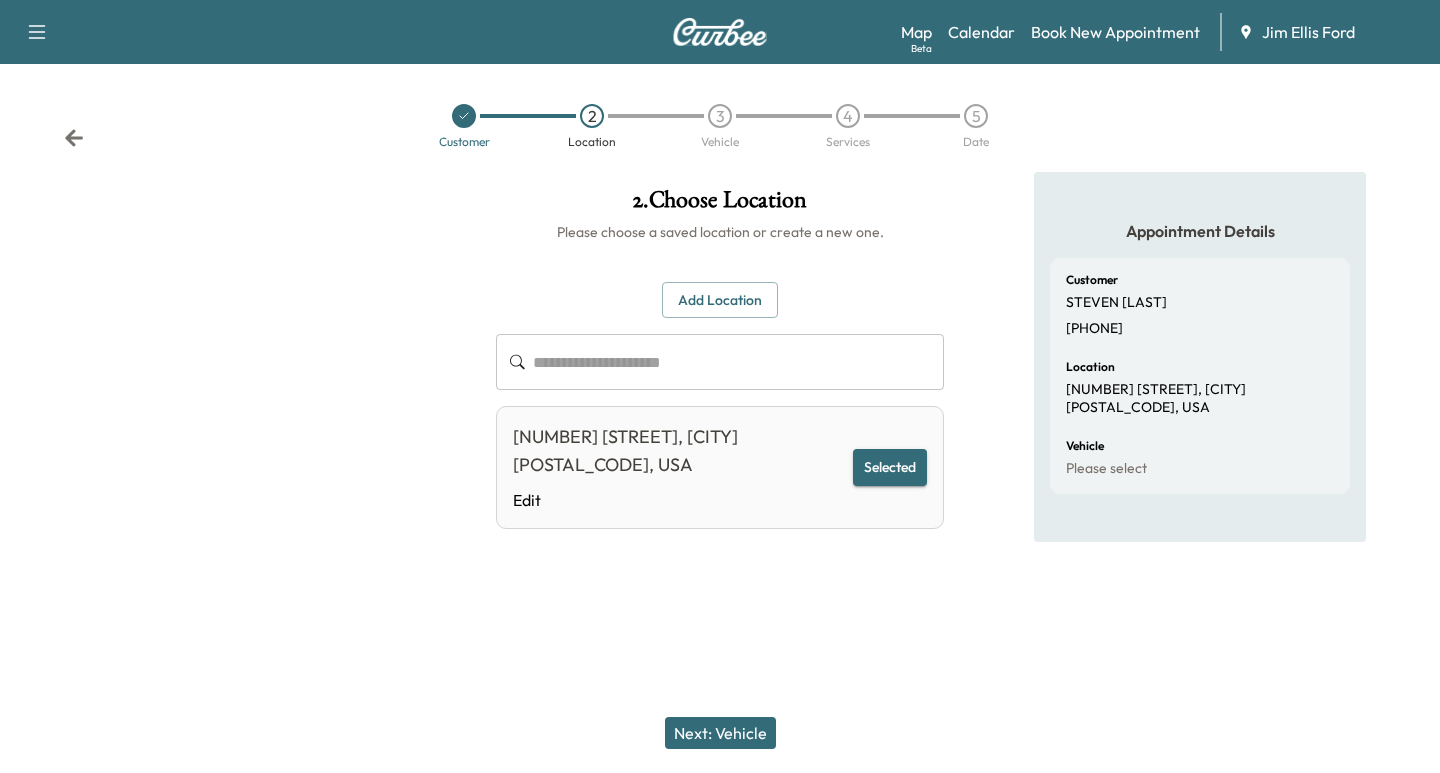 click on "Next: Vehicle" at bounding box center [720, 733] 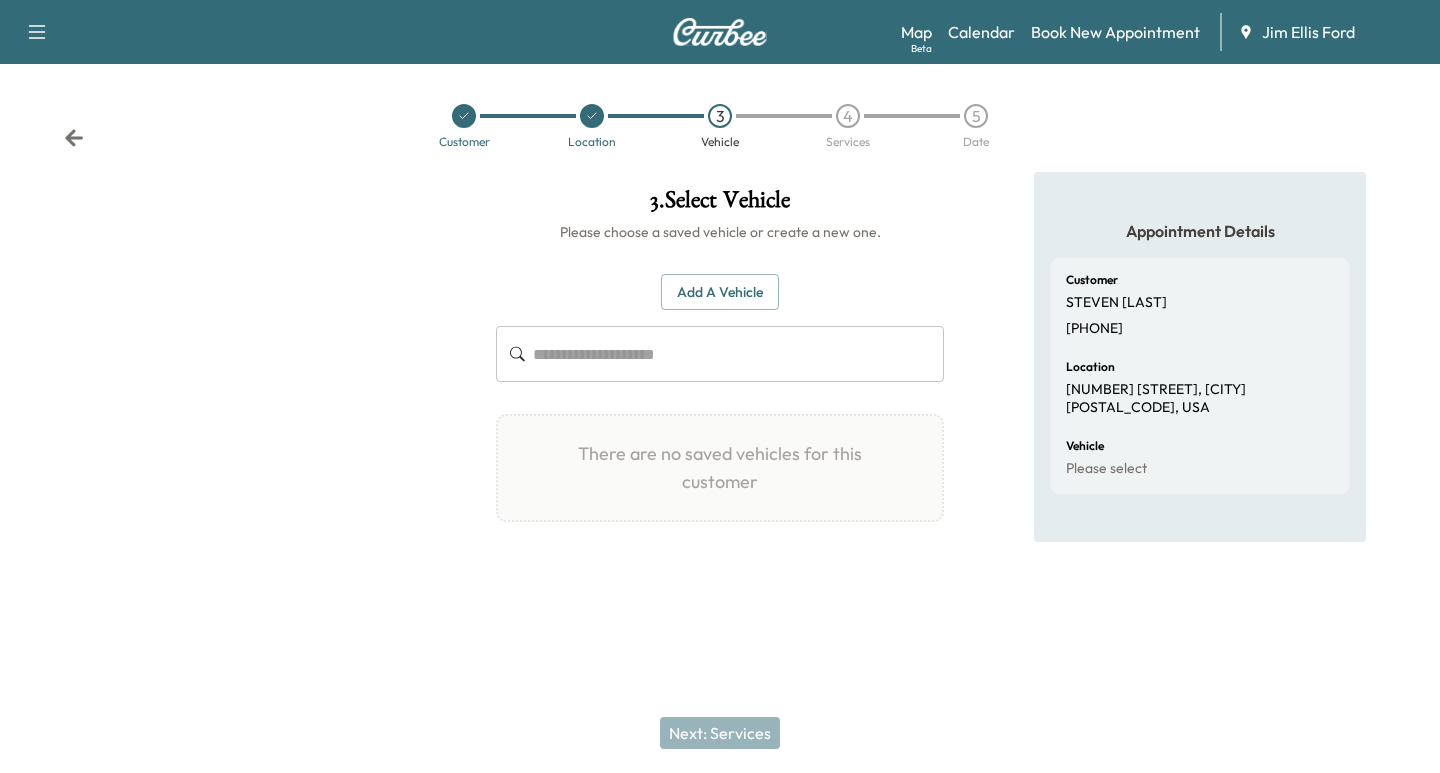 click on "Add a Vehicle" at bounding box center [720, 292] 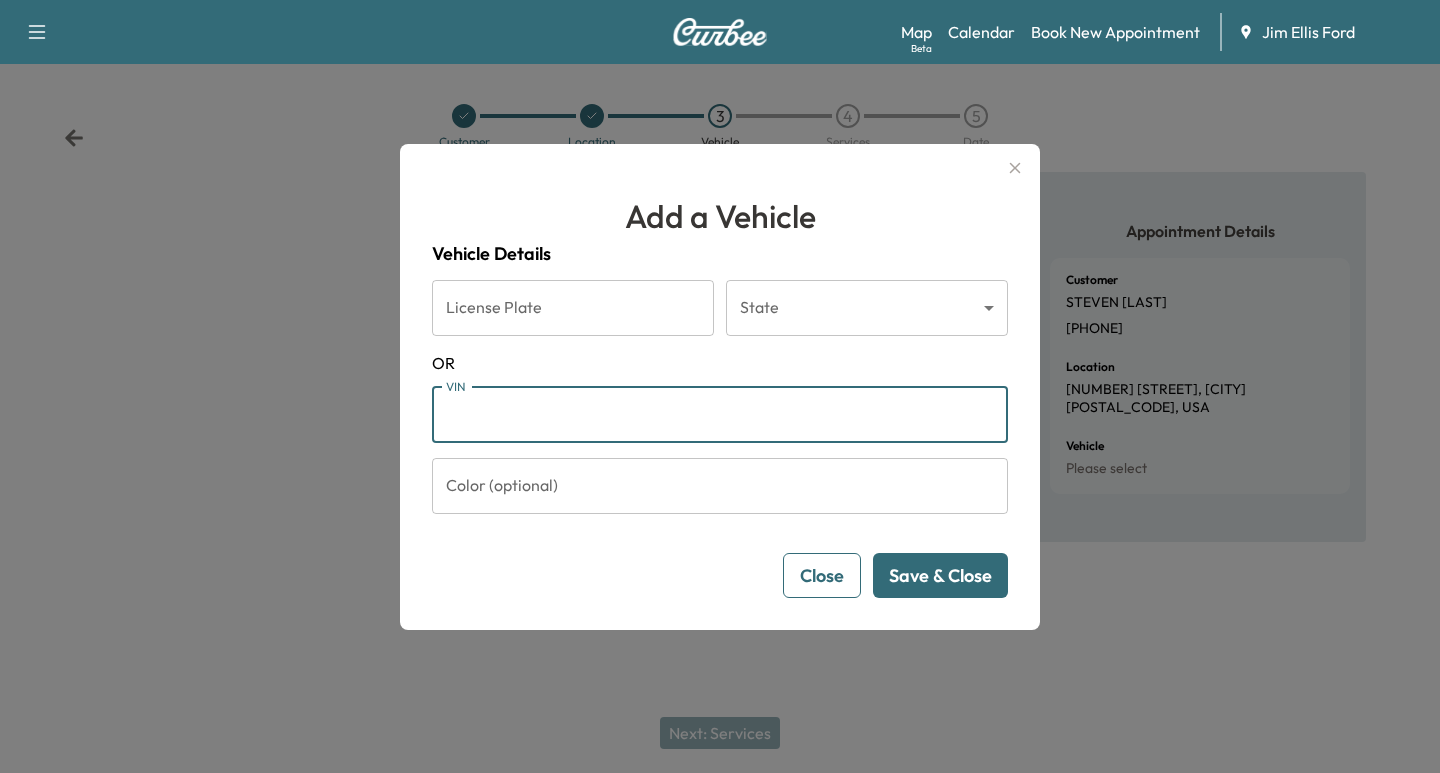 paste on "**********" 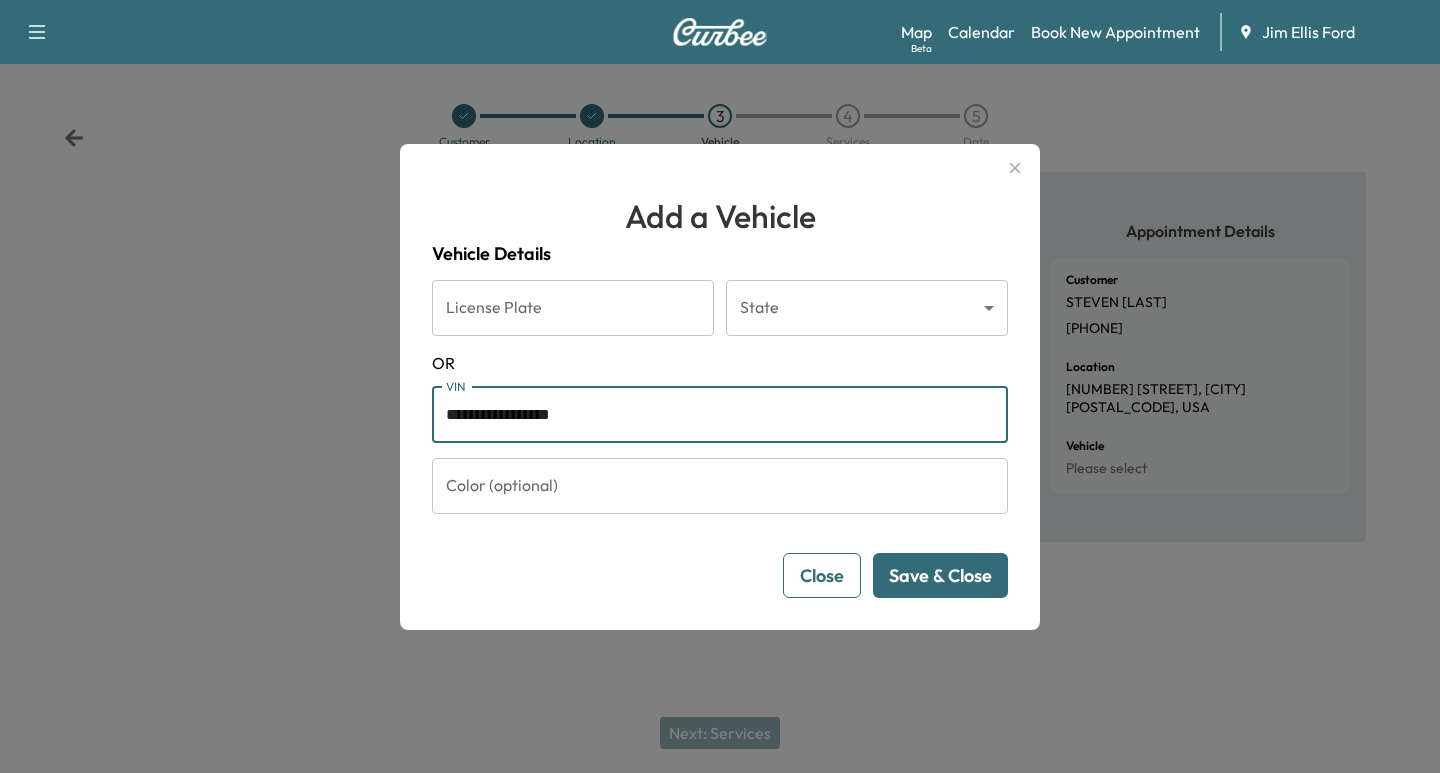 type on "**********" 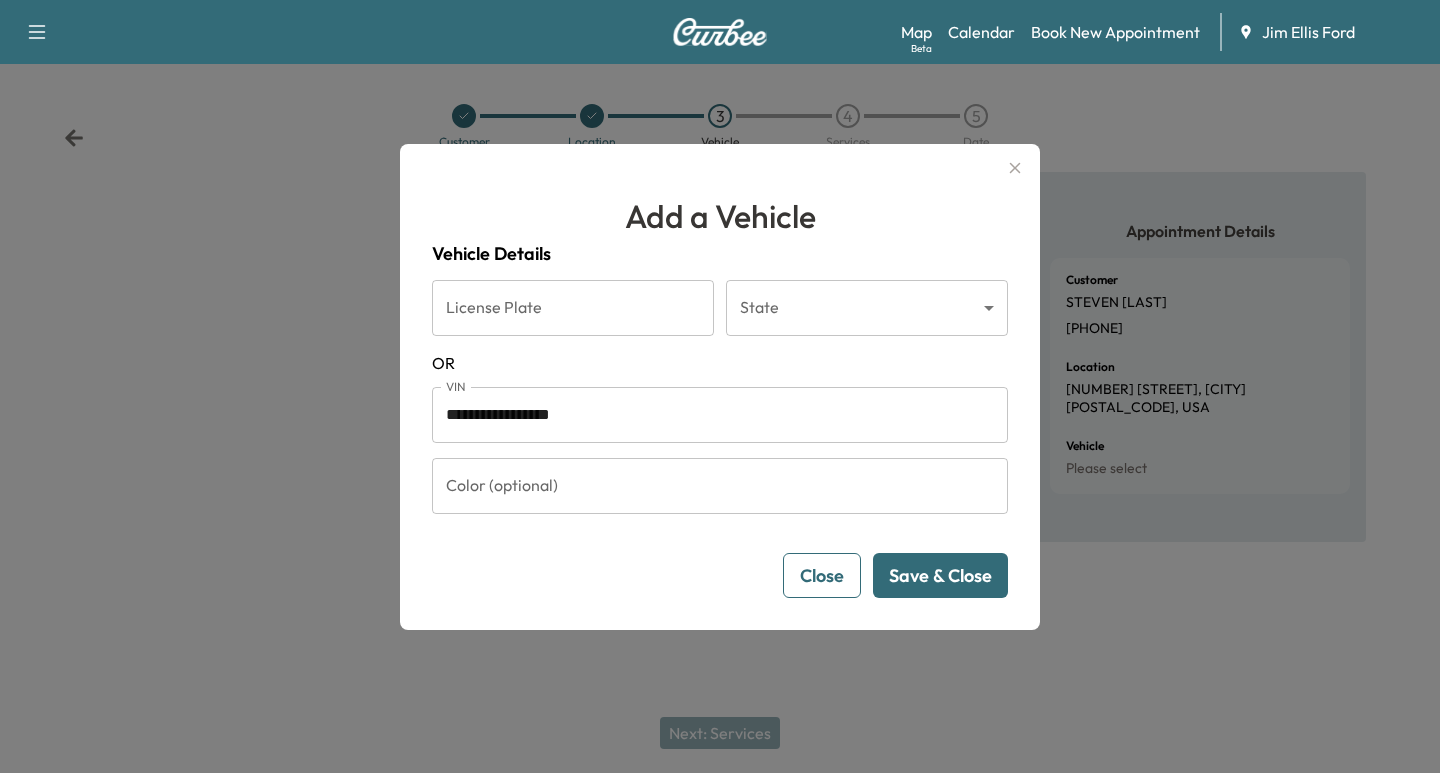 click on "Save & Close" at bounding box center [940, 575] 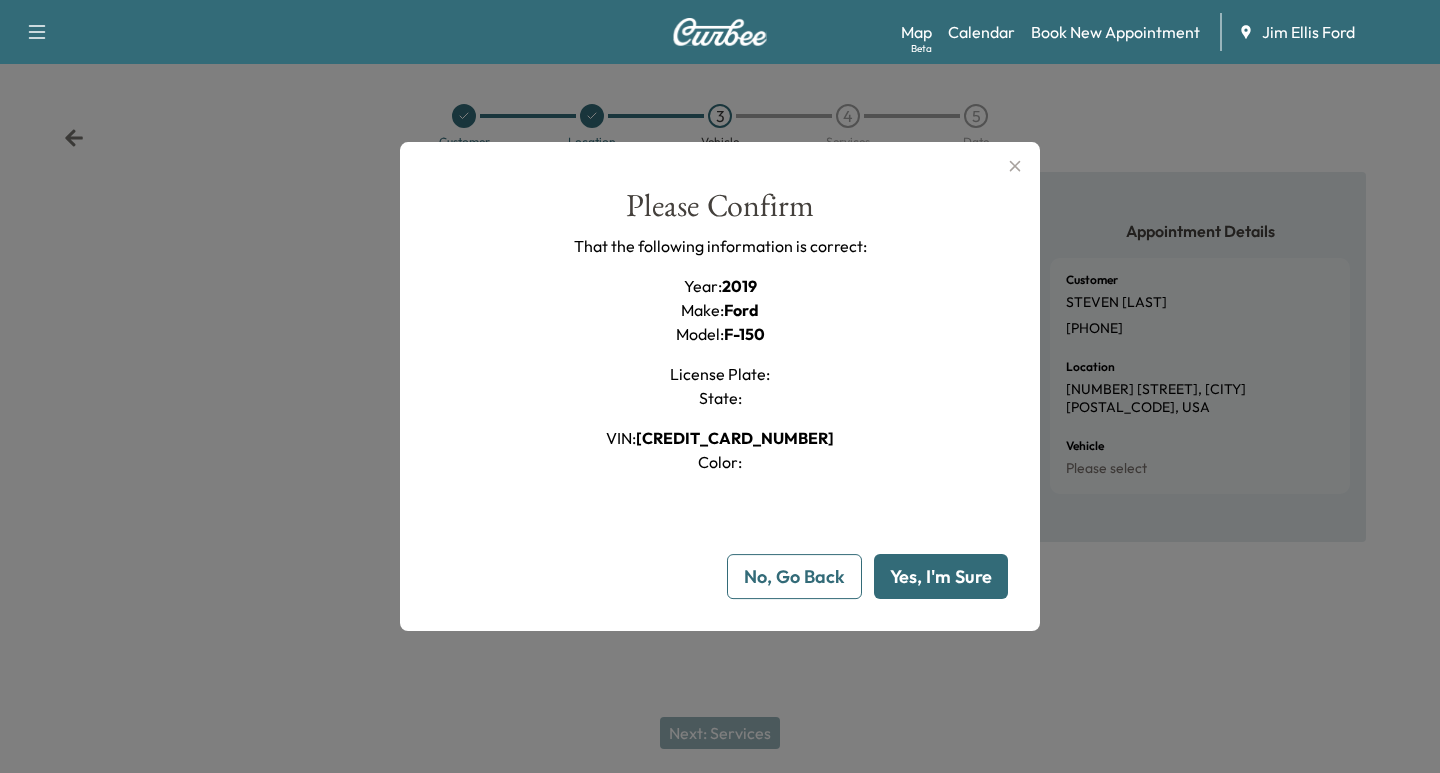click on "Yes, I'm Sure" at bounding box center (941, 576) 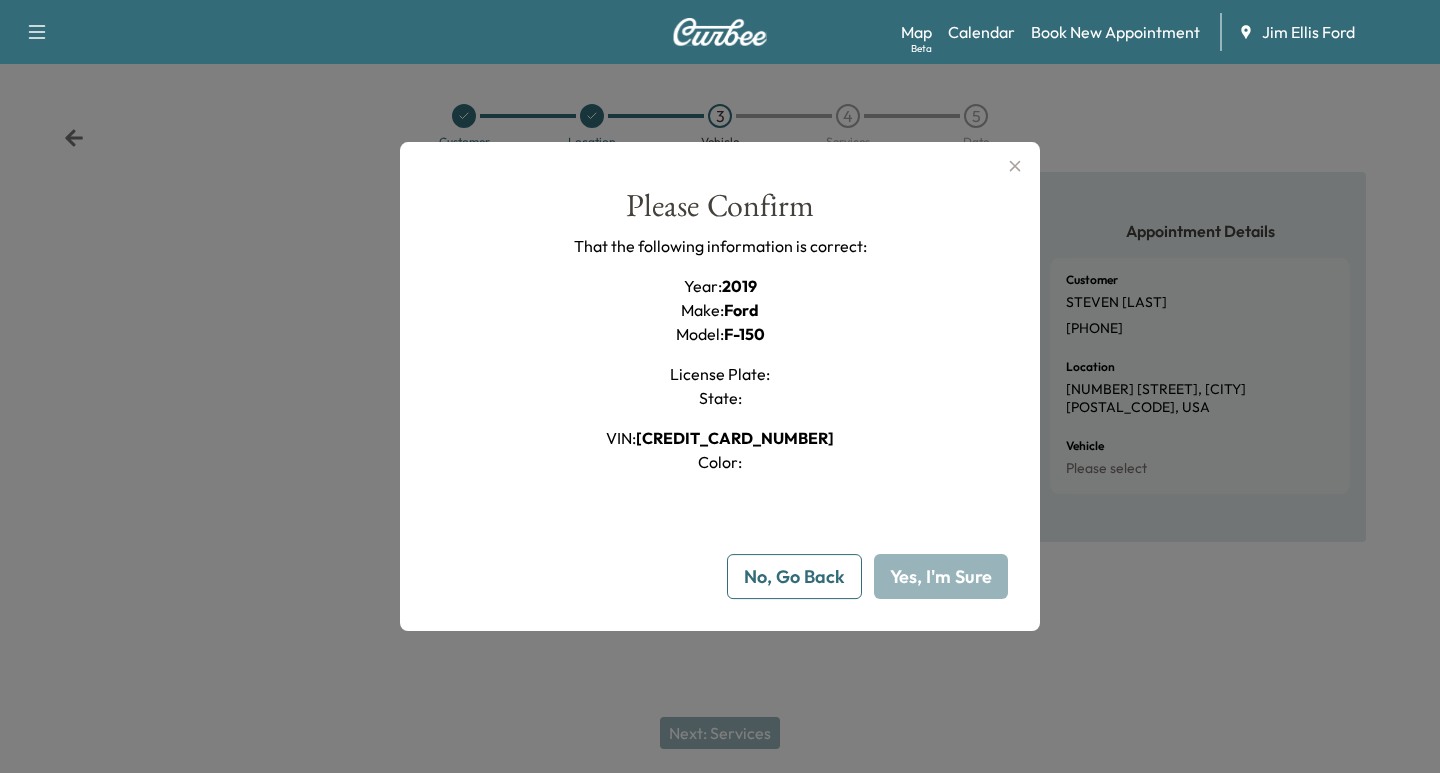 type 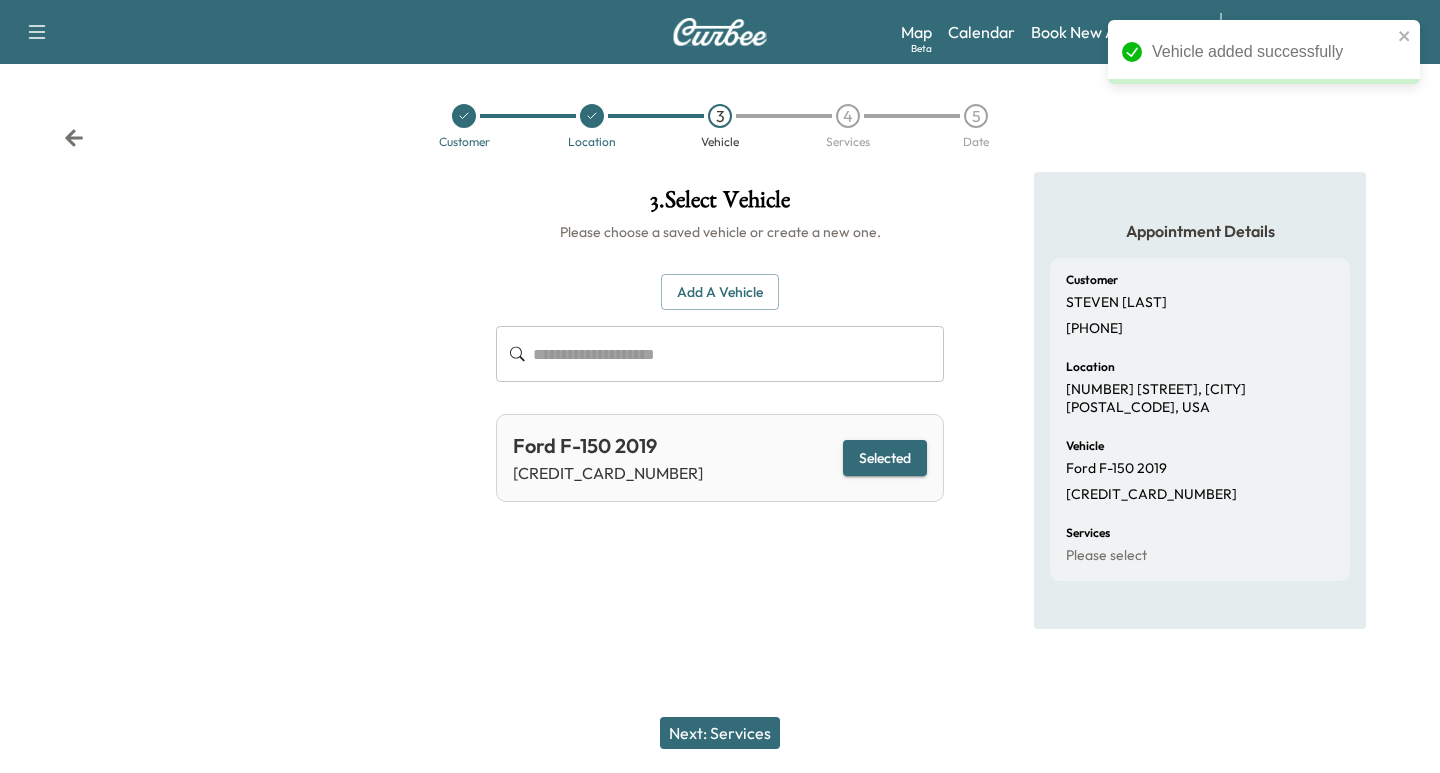 click on "Next: Services" at bounding box center [720, 733] 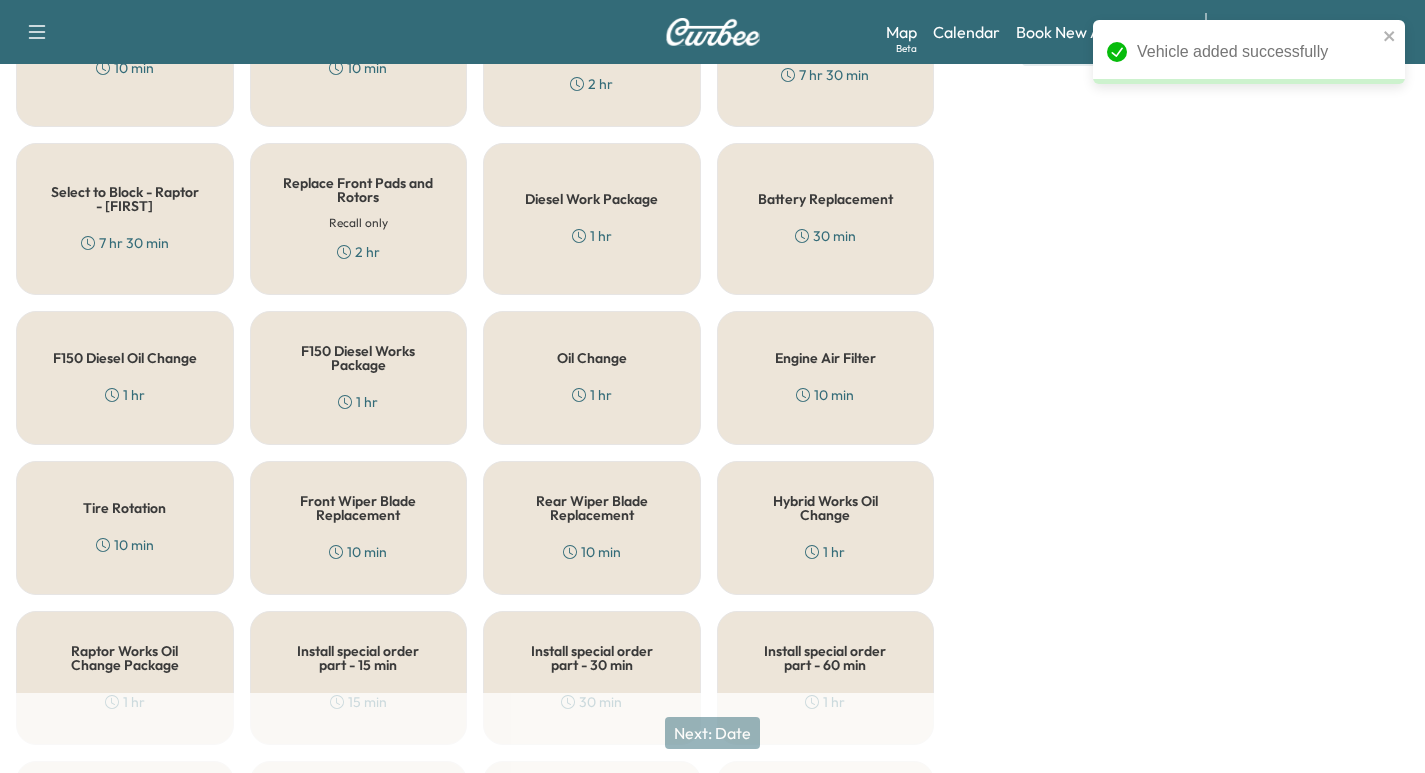 scroll, scrollTop: 177, scrollLeft: 0, axis: vertical 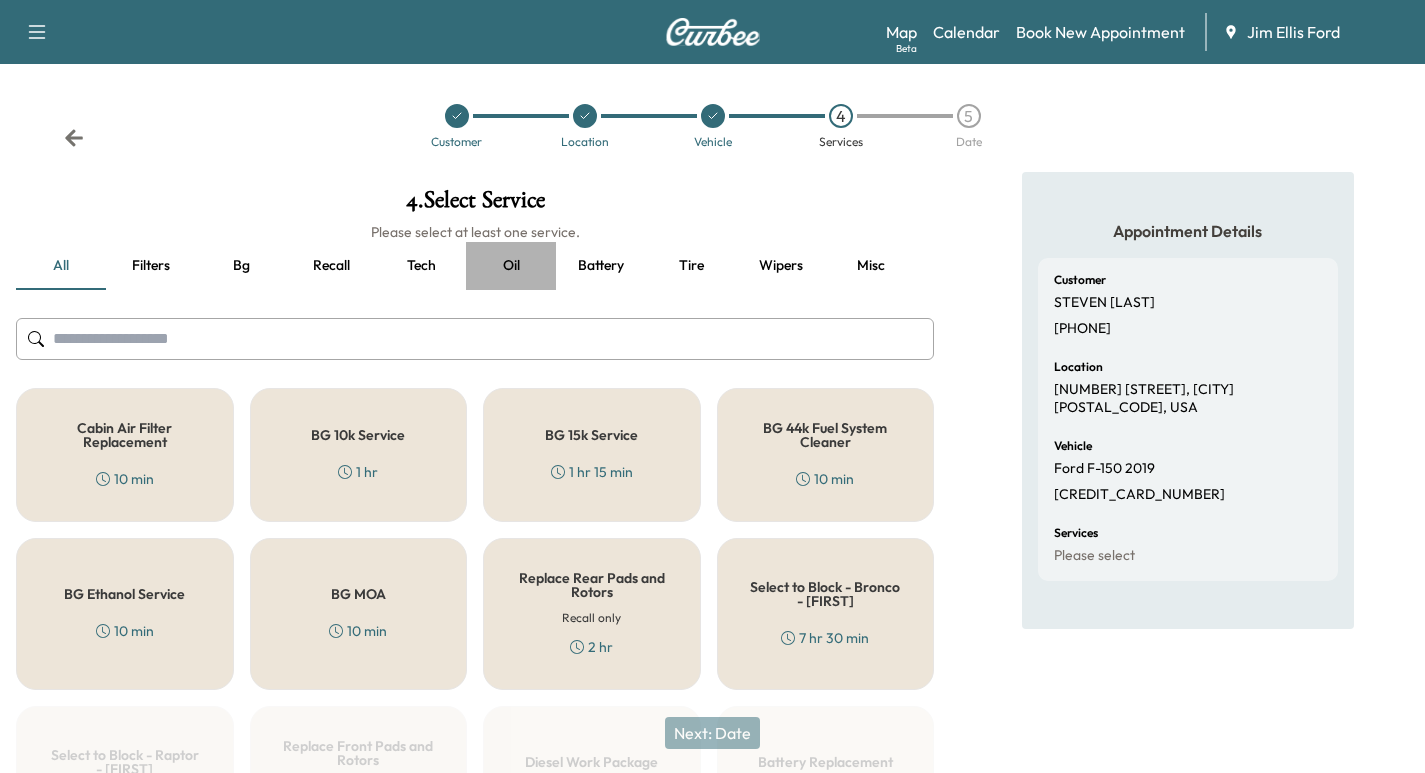 click on "Oil" at bounding box center (511, 266) 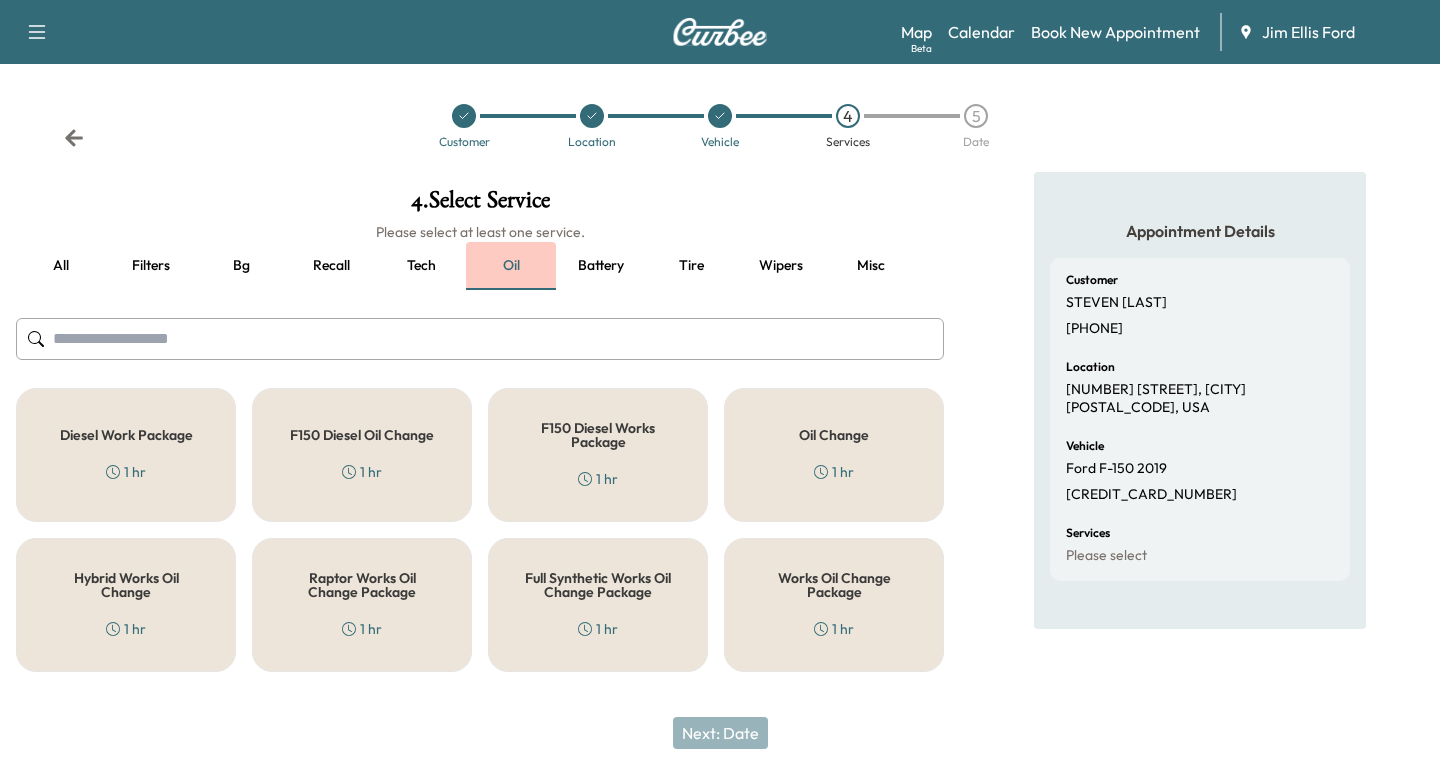 click on "Oil" at bounding box center (511, 266) 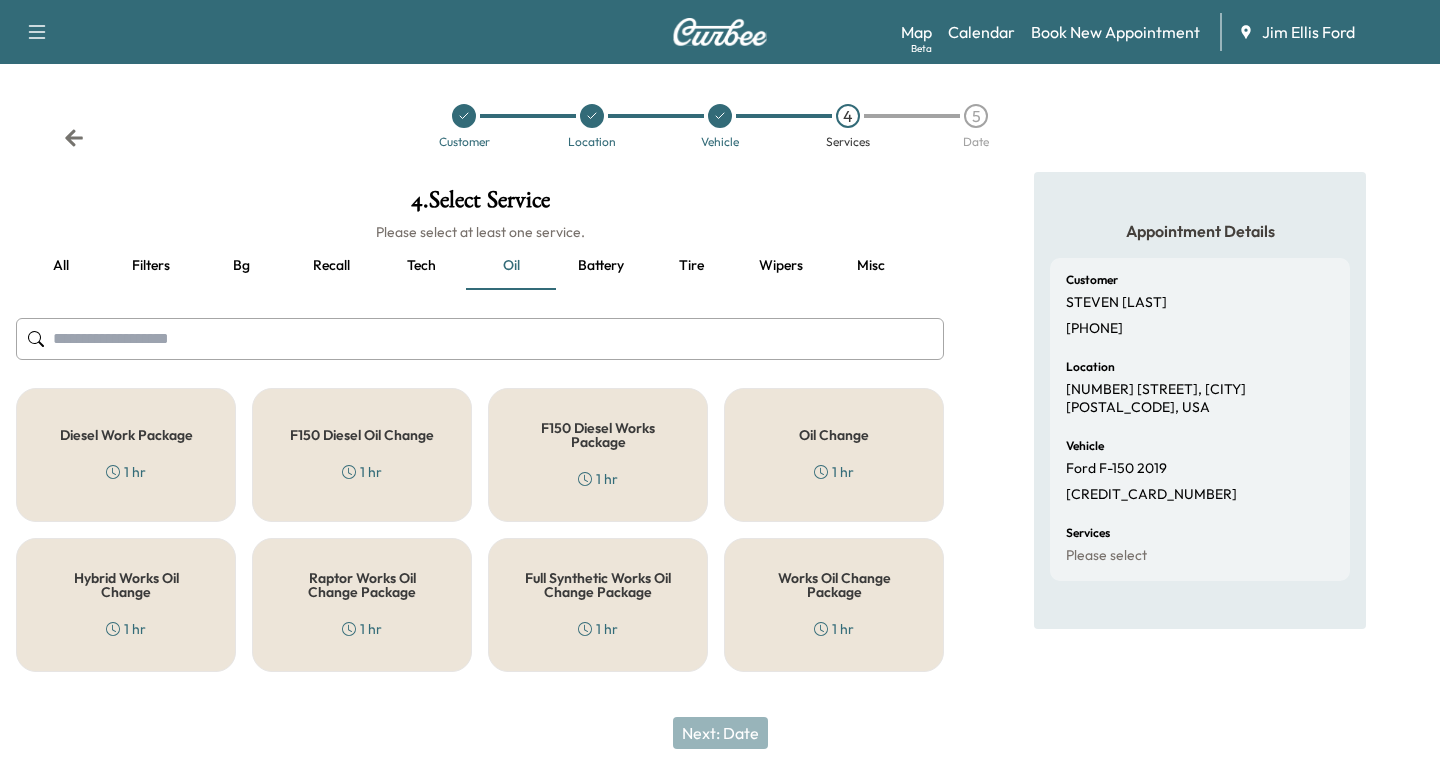 click on "Works Oil Change Package 1 hr" at bounding box center (834, 605) 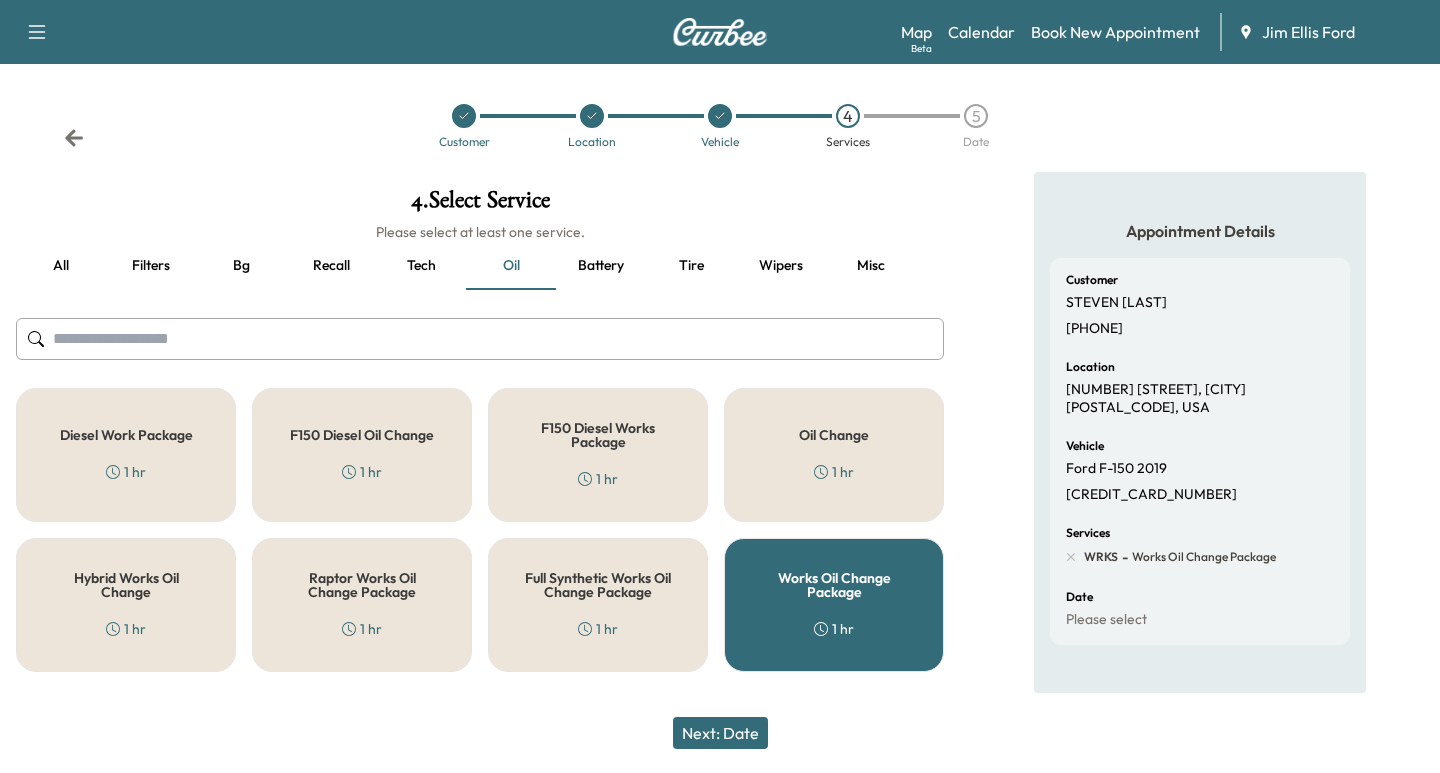 click on "Next: Date" at bounding box center [720, 733] 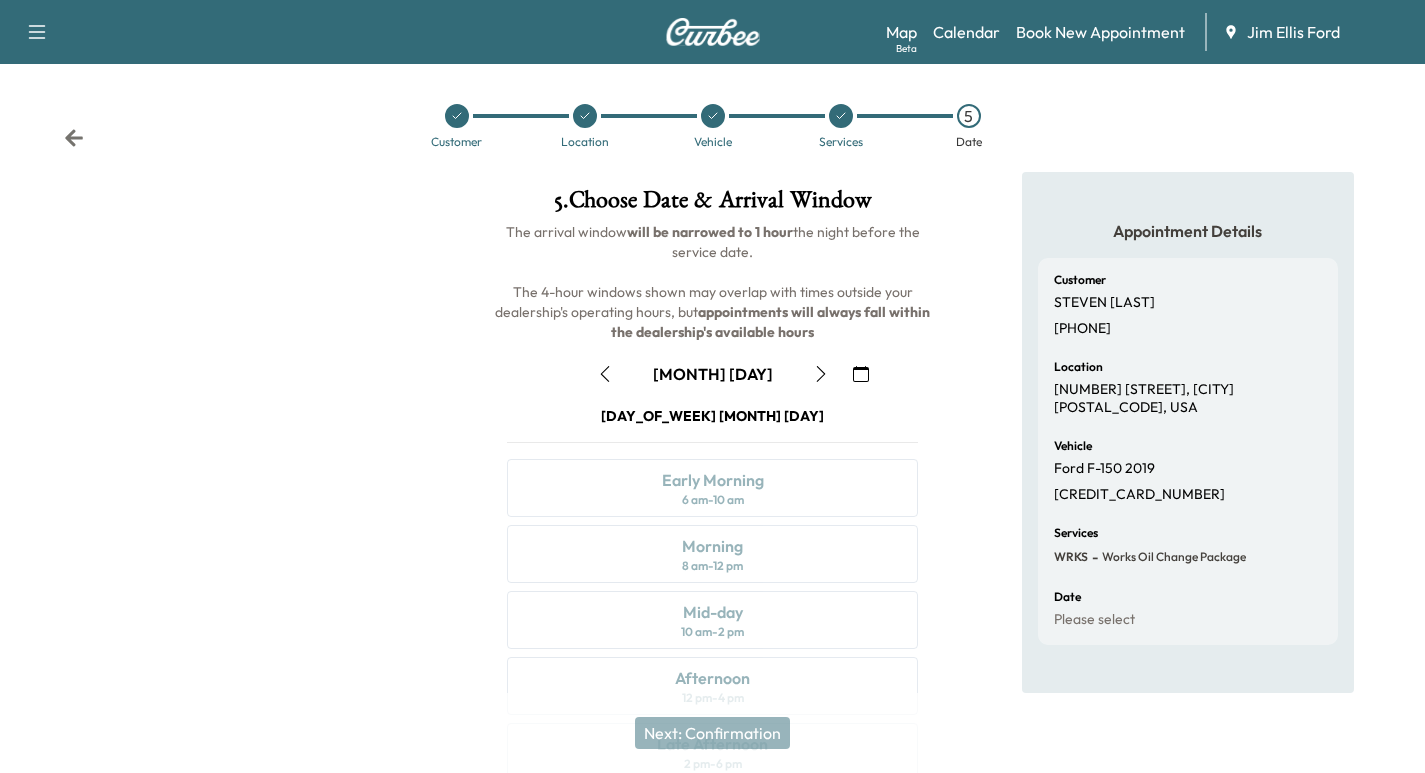 click 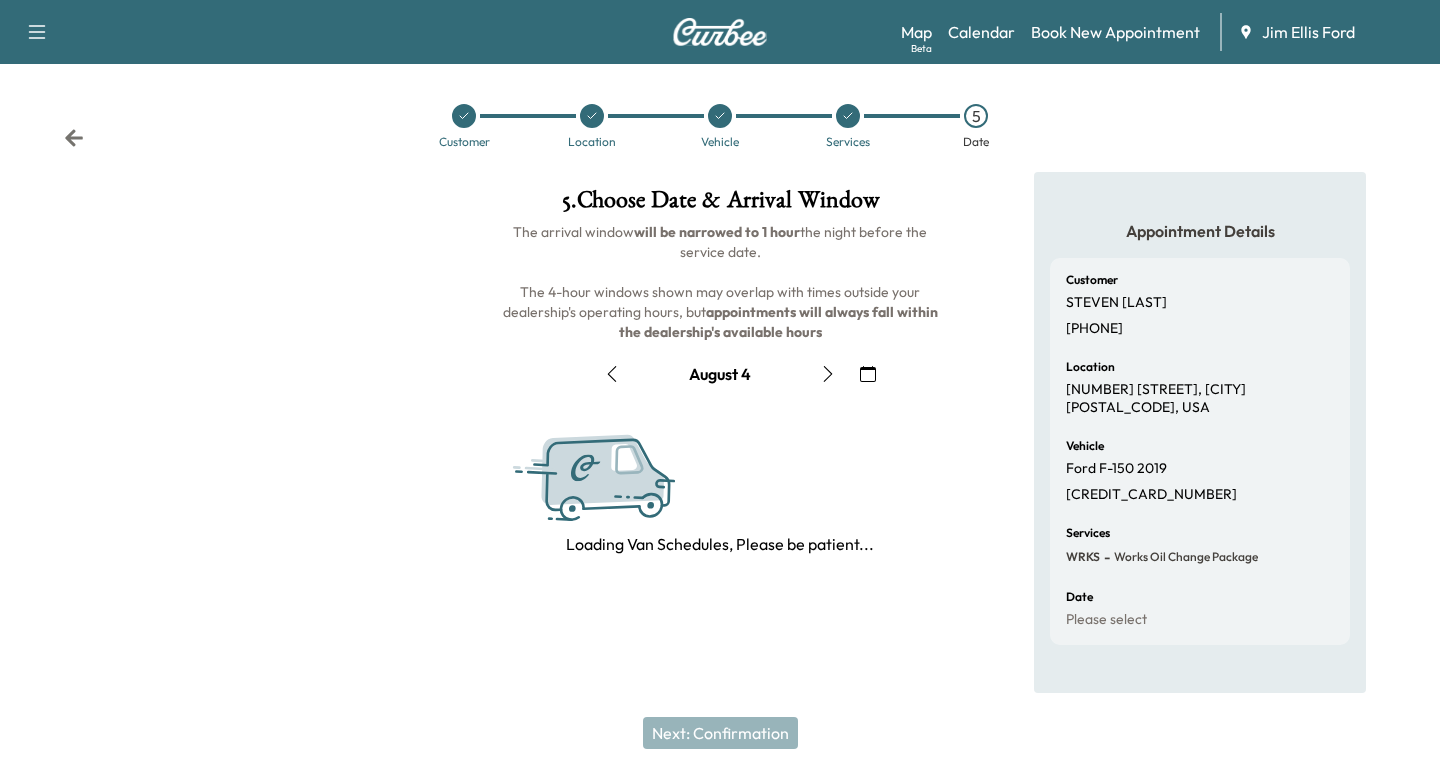 click 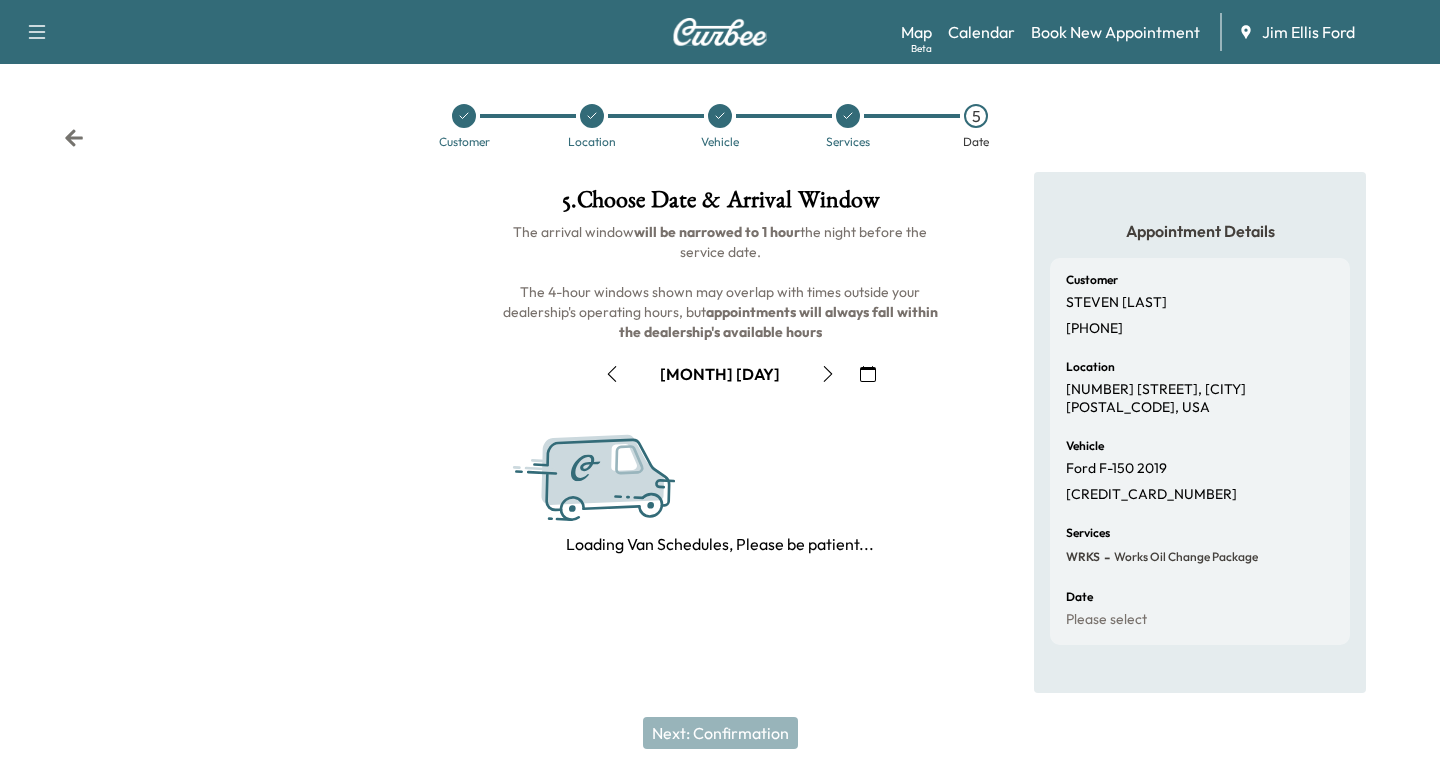 click 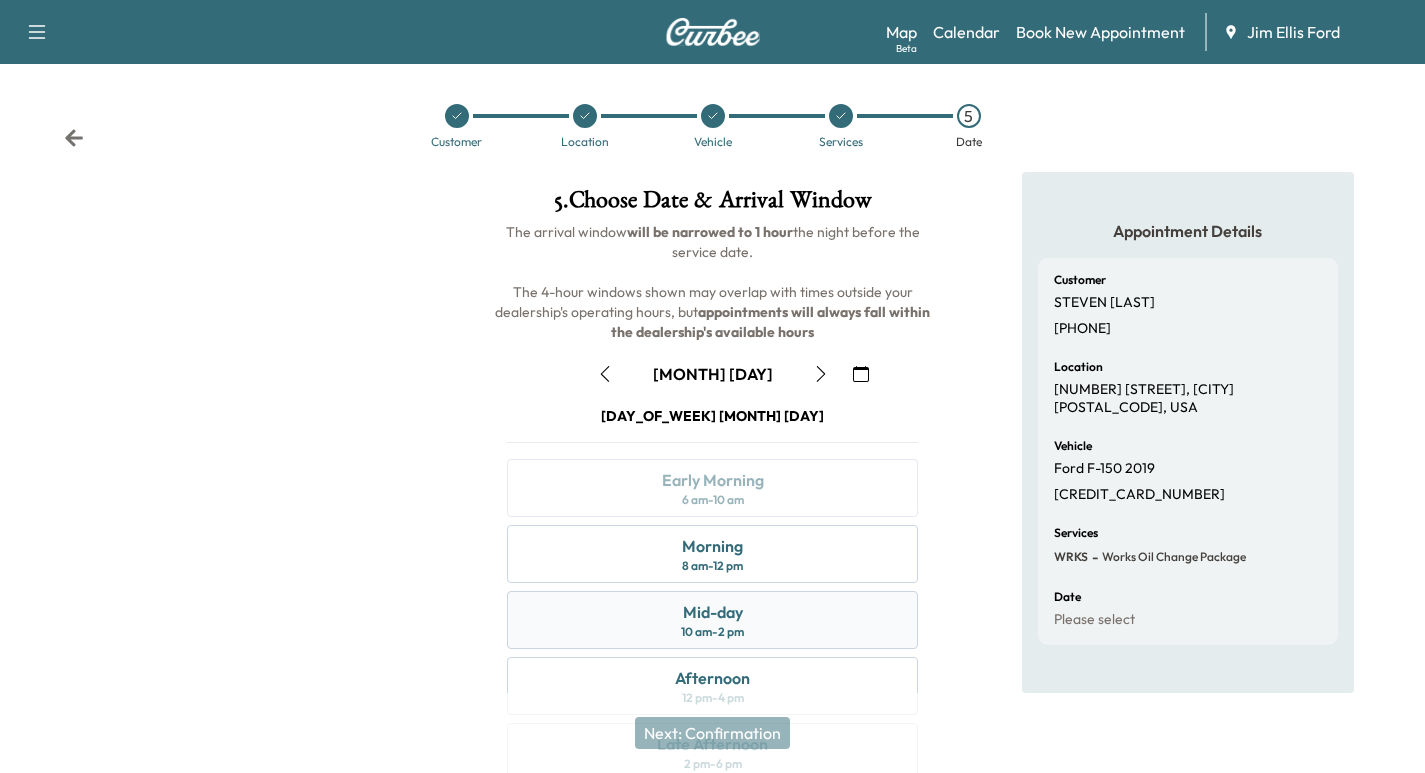 click on "Mid-day 10 am  -  2 pm" at bounding box center [712, 620] 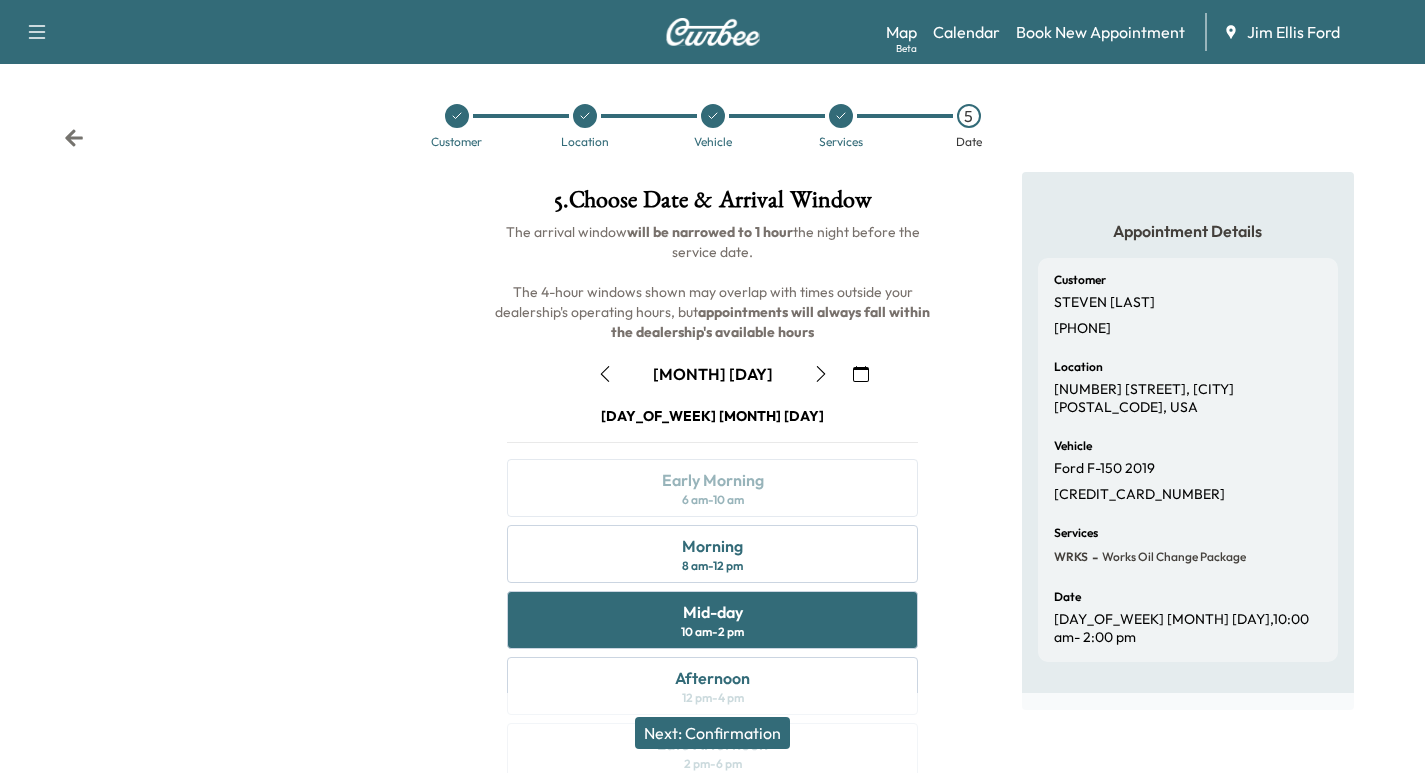 click on "Next: Confirmation" at bounding box center [712, 733] 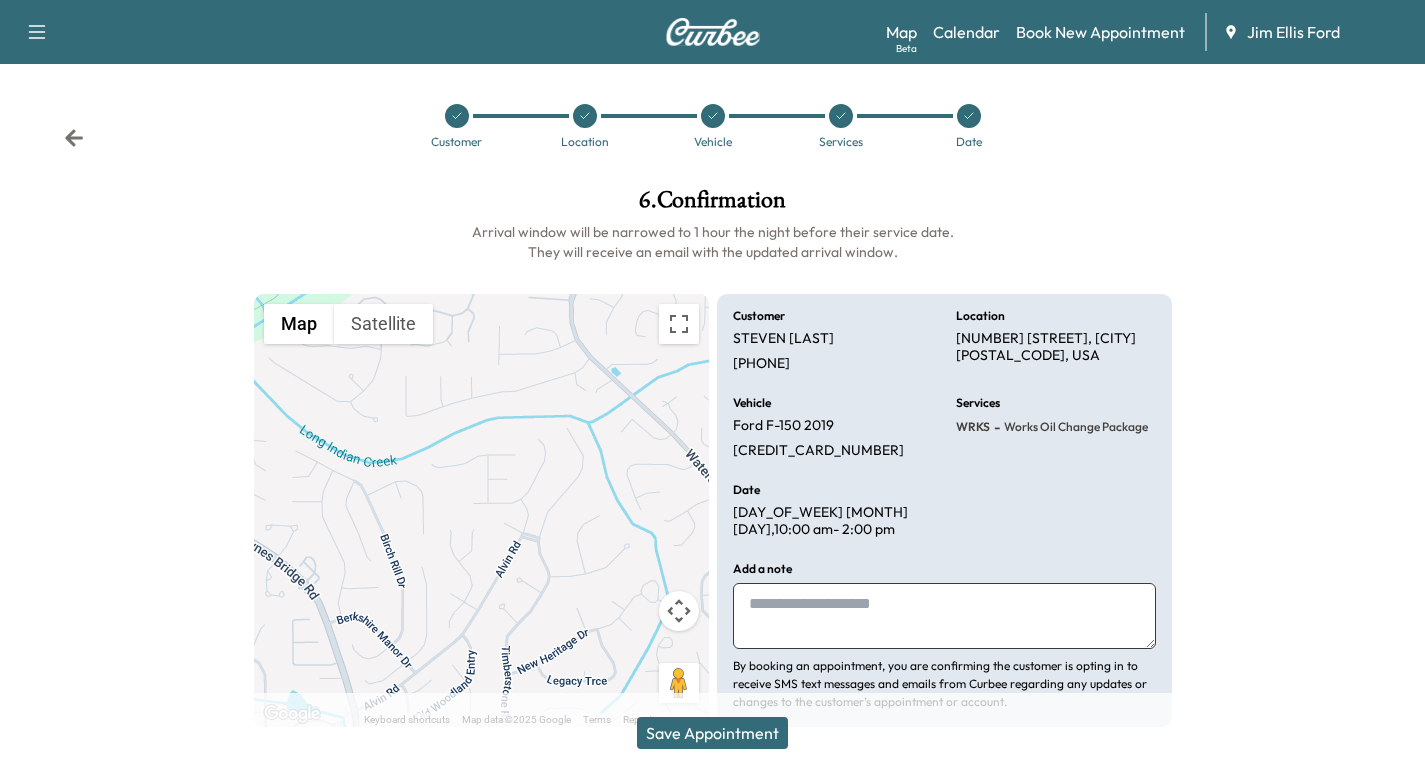 click at bounding box center [944, 616] 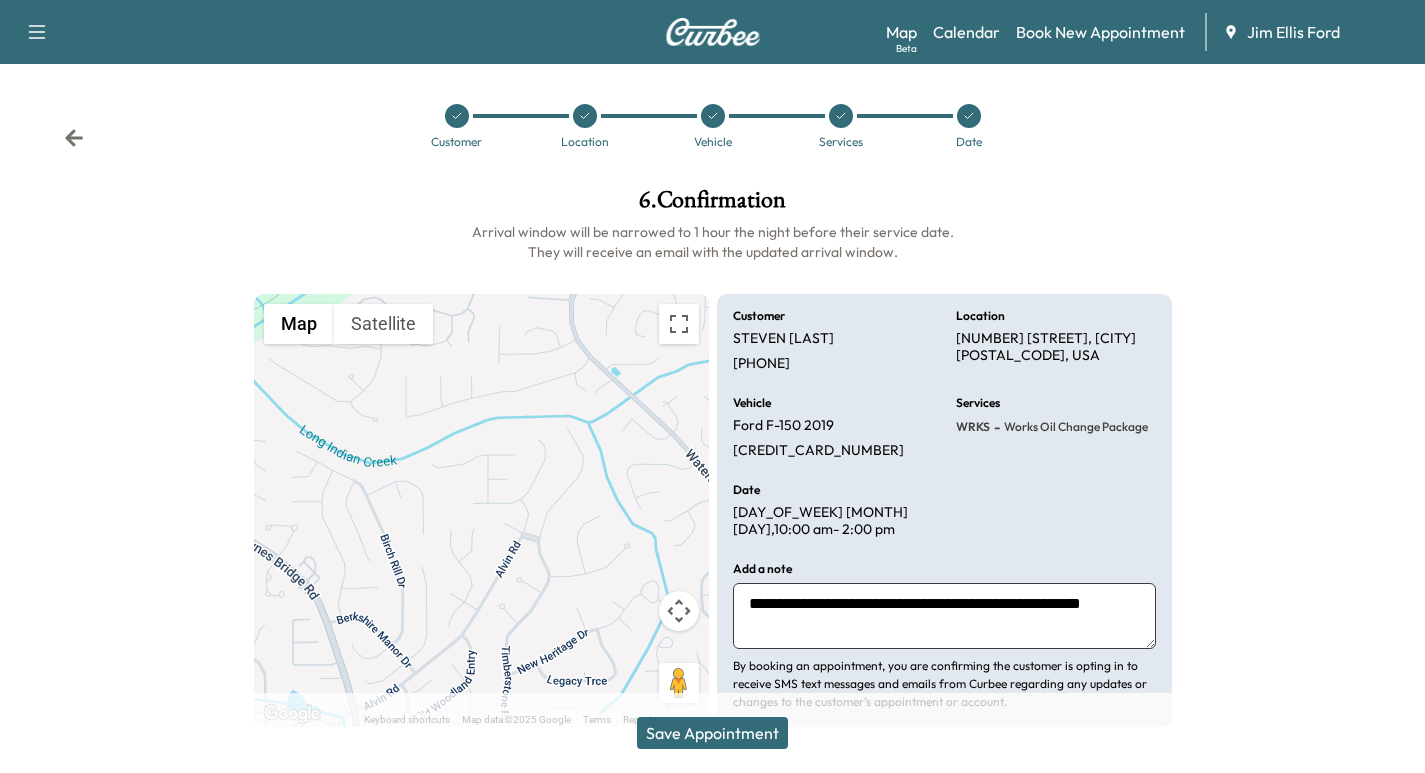 type on "**********" 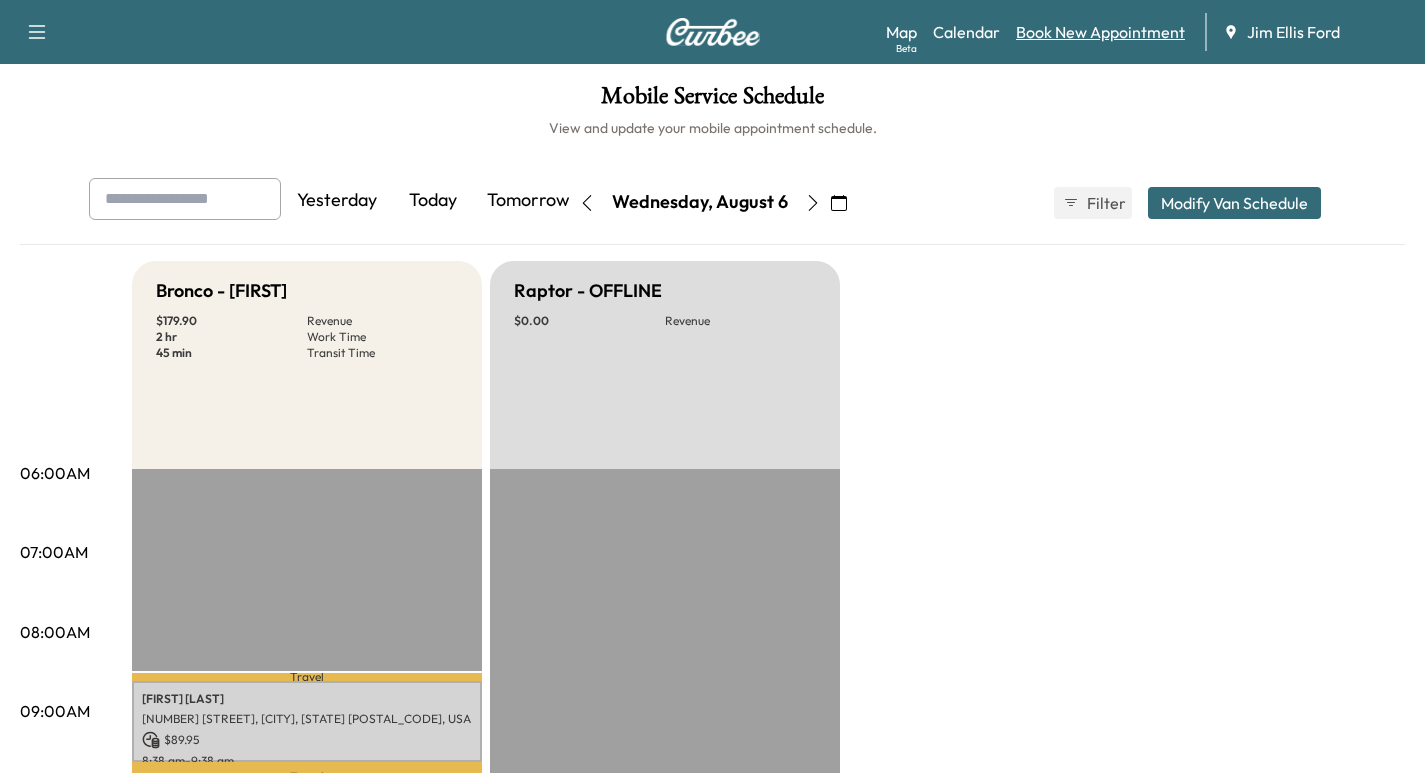 click on "Book New Appointment" at bounding box center [1100, 32] 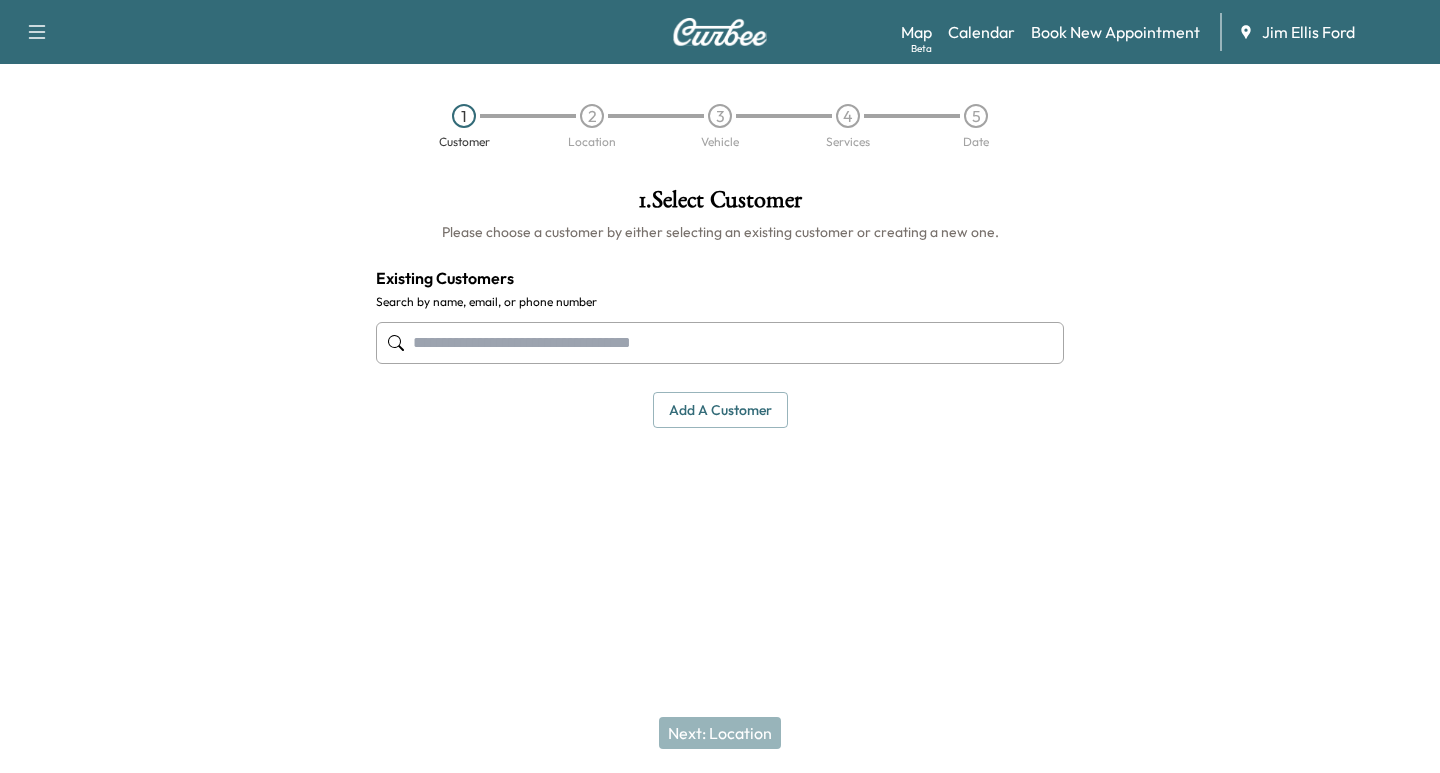 click on "Add a customer" at bounding box center [720, 410] 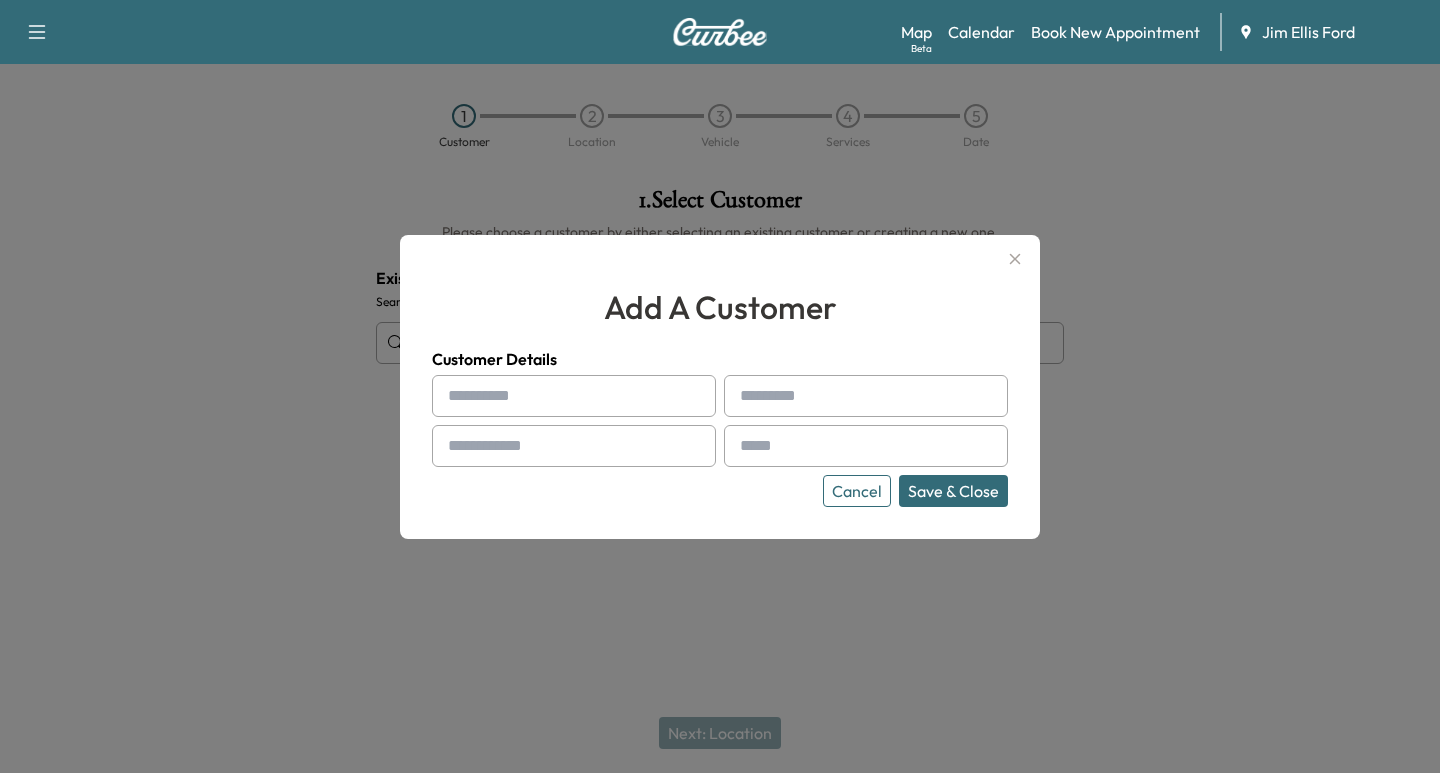 click at bounding box center [574, 396] 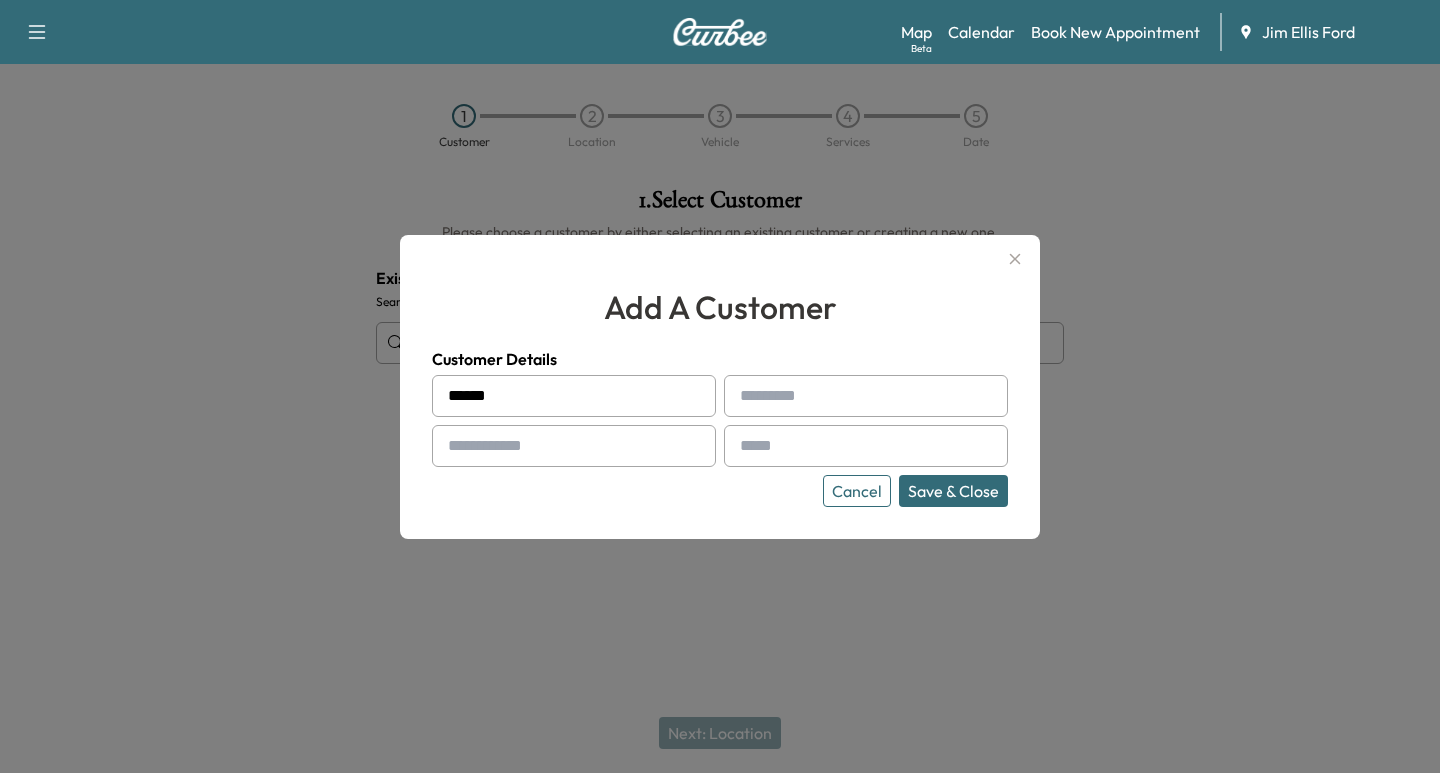 click at bounding box center [866, 396] 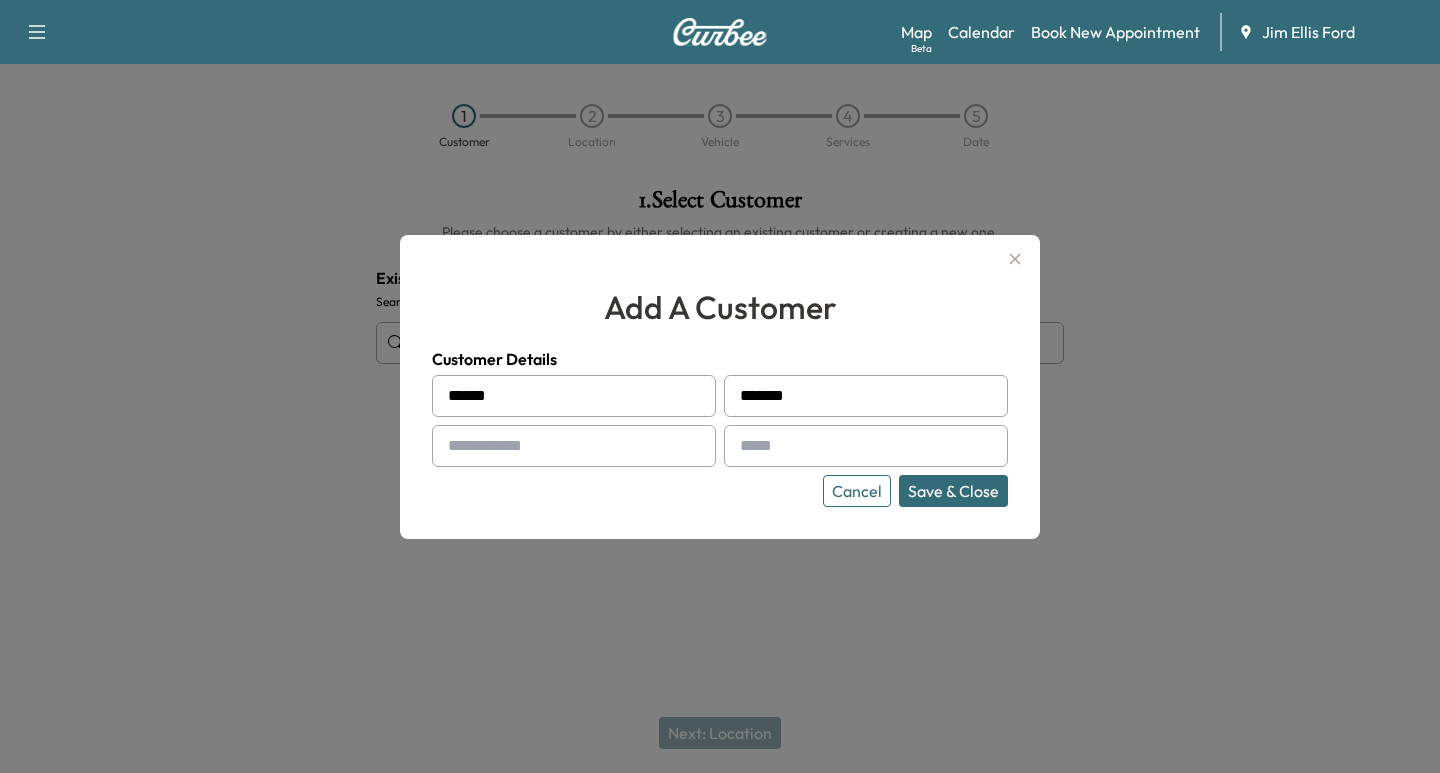 click at bounding box center [574, 446] 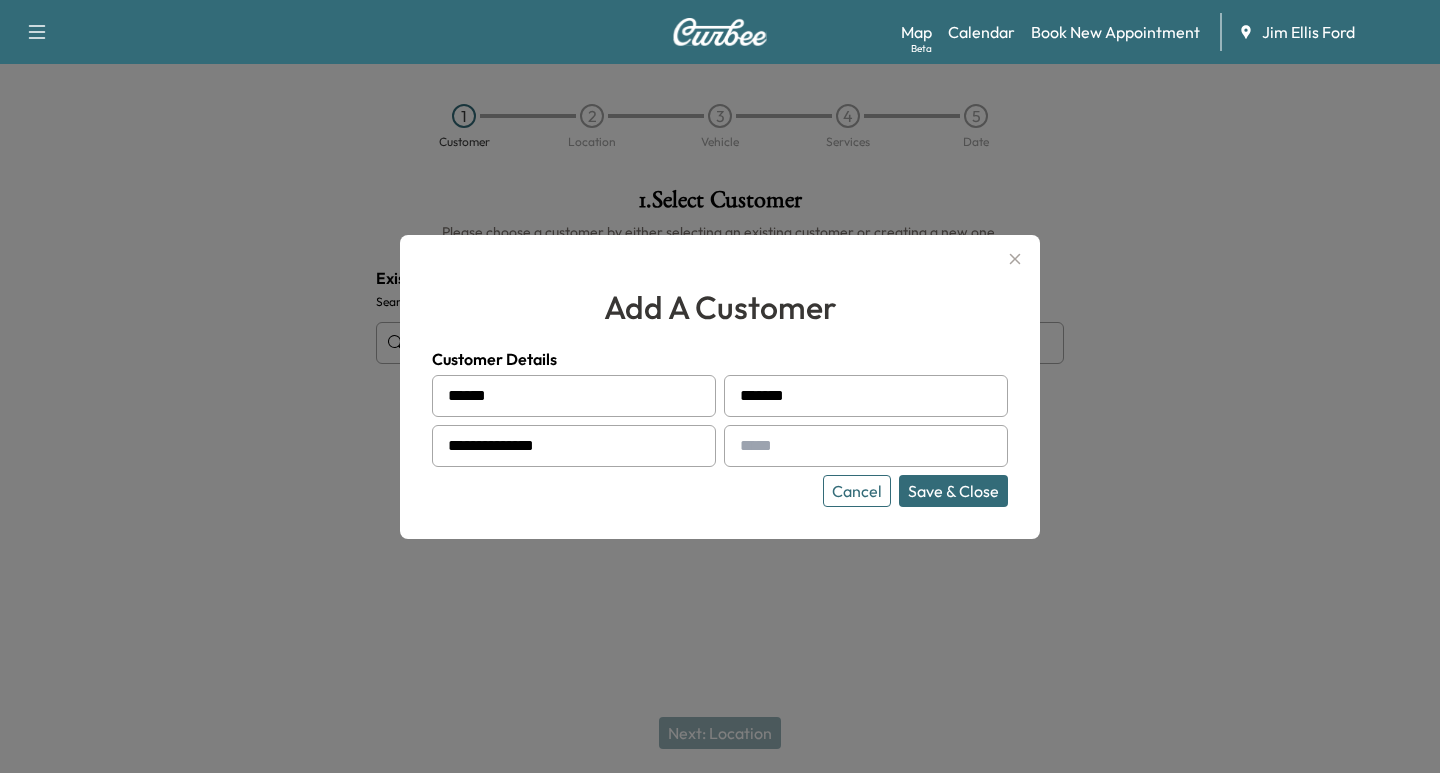 type on "**********" 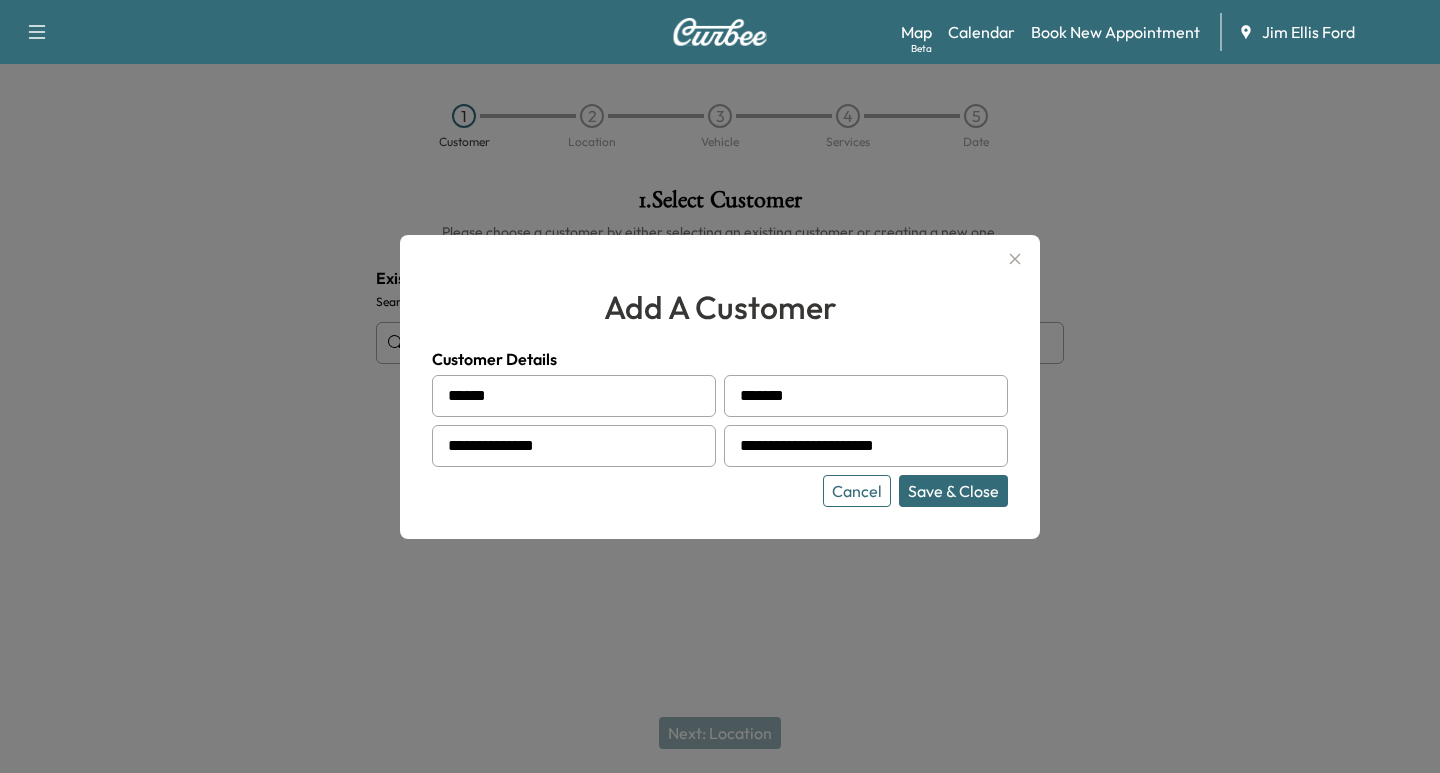 click on "Save & Close" at bounding box center [953, 491] 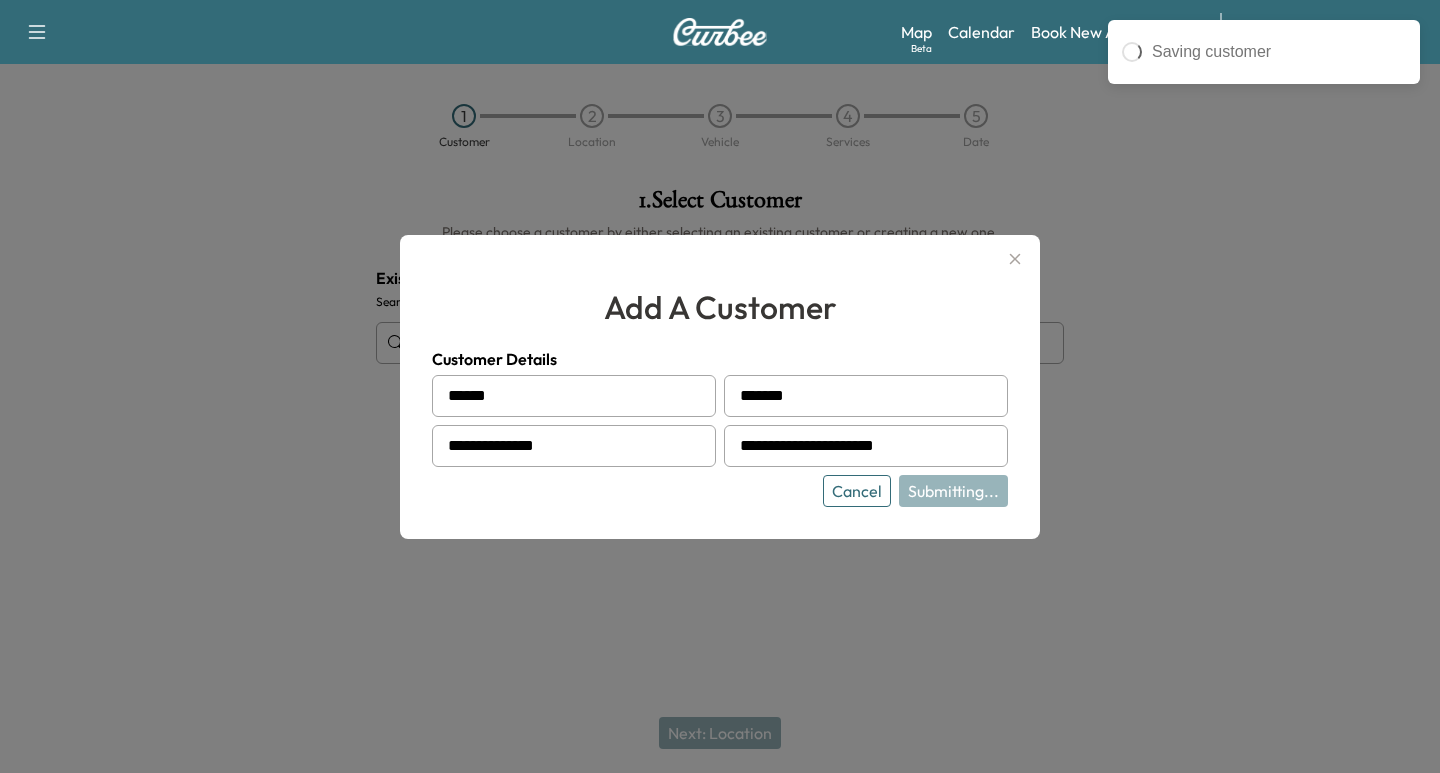 type on "**********" 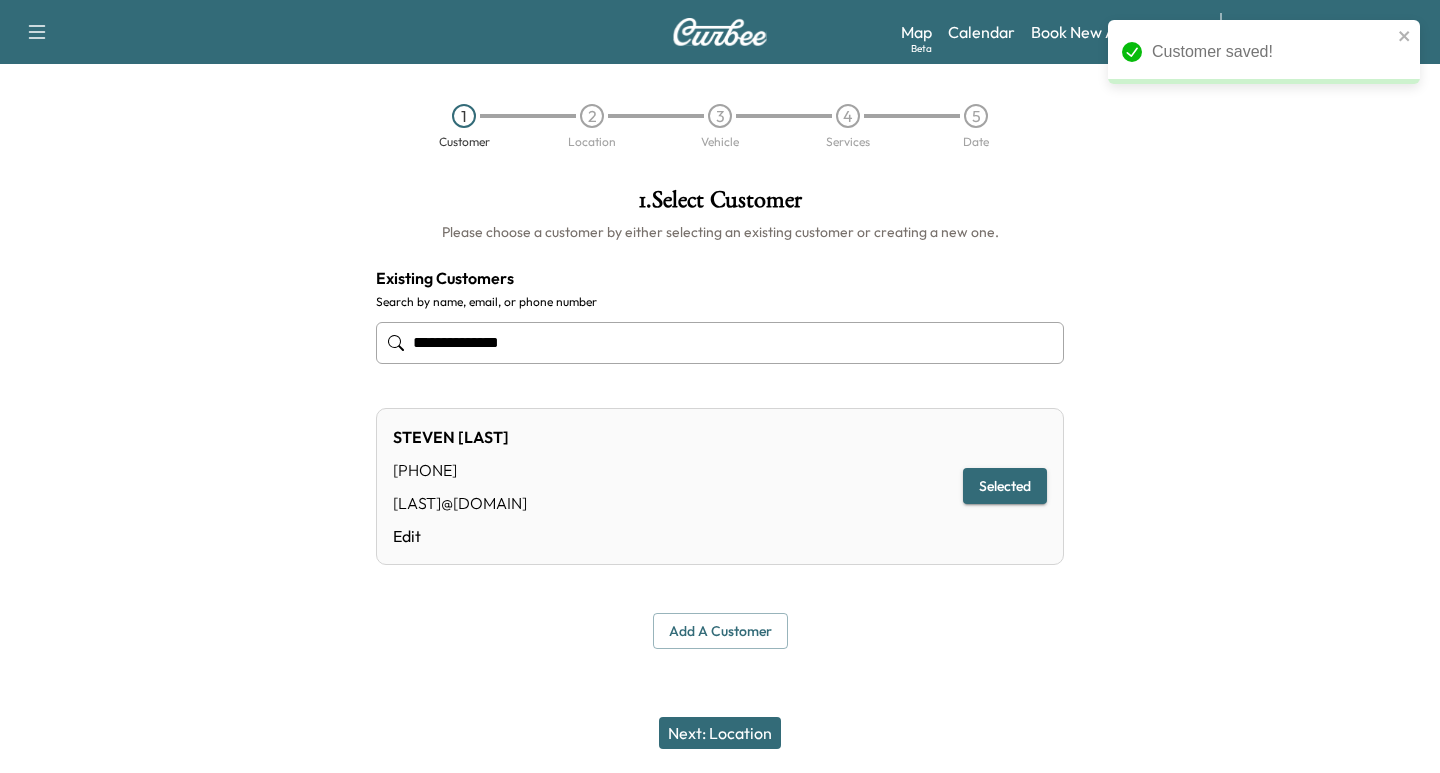 click on "Next: Location" at bounding box center (720, 733) 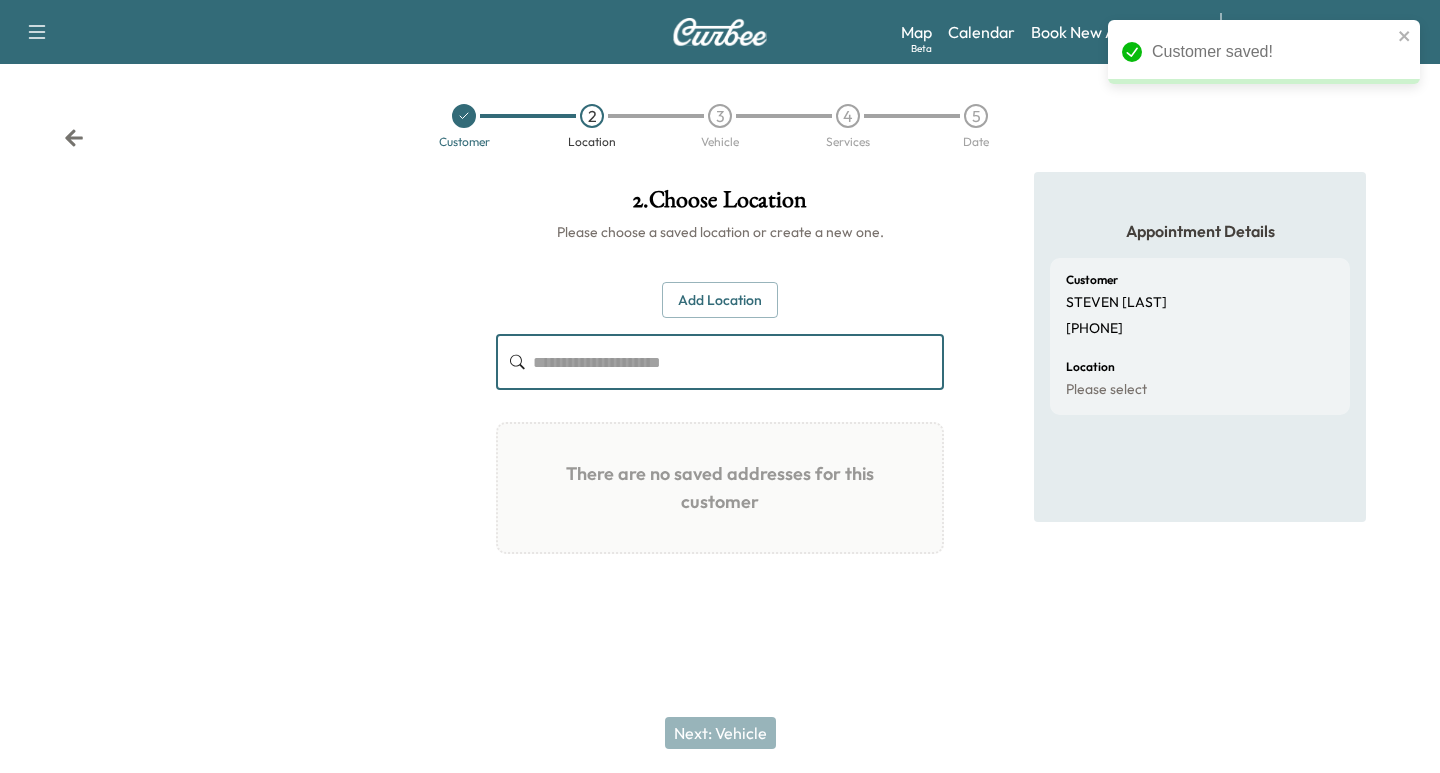 click at bounding box center (738, 362) 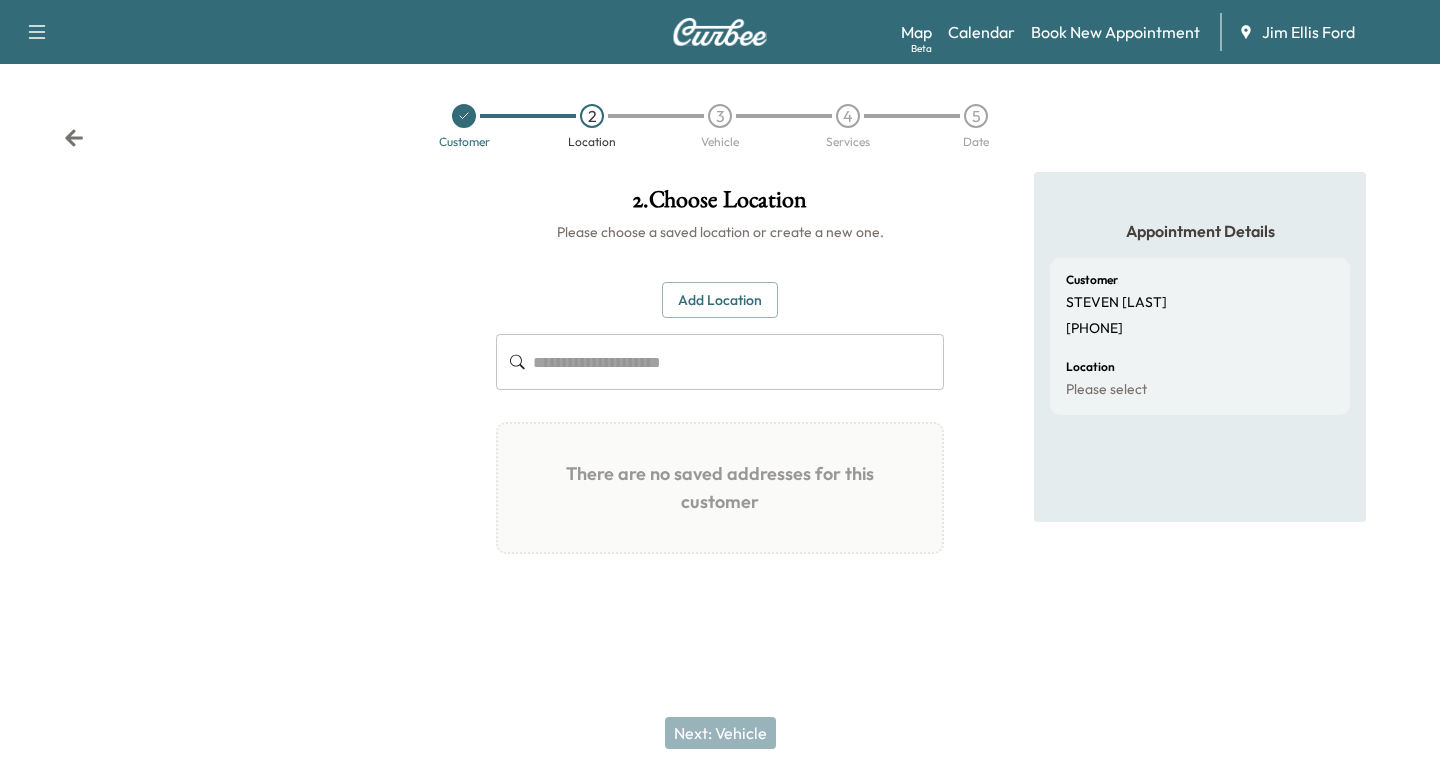 click at bounding box center (738, 362) 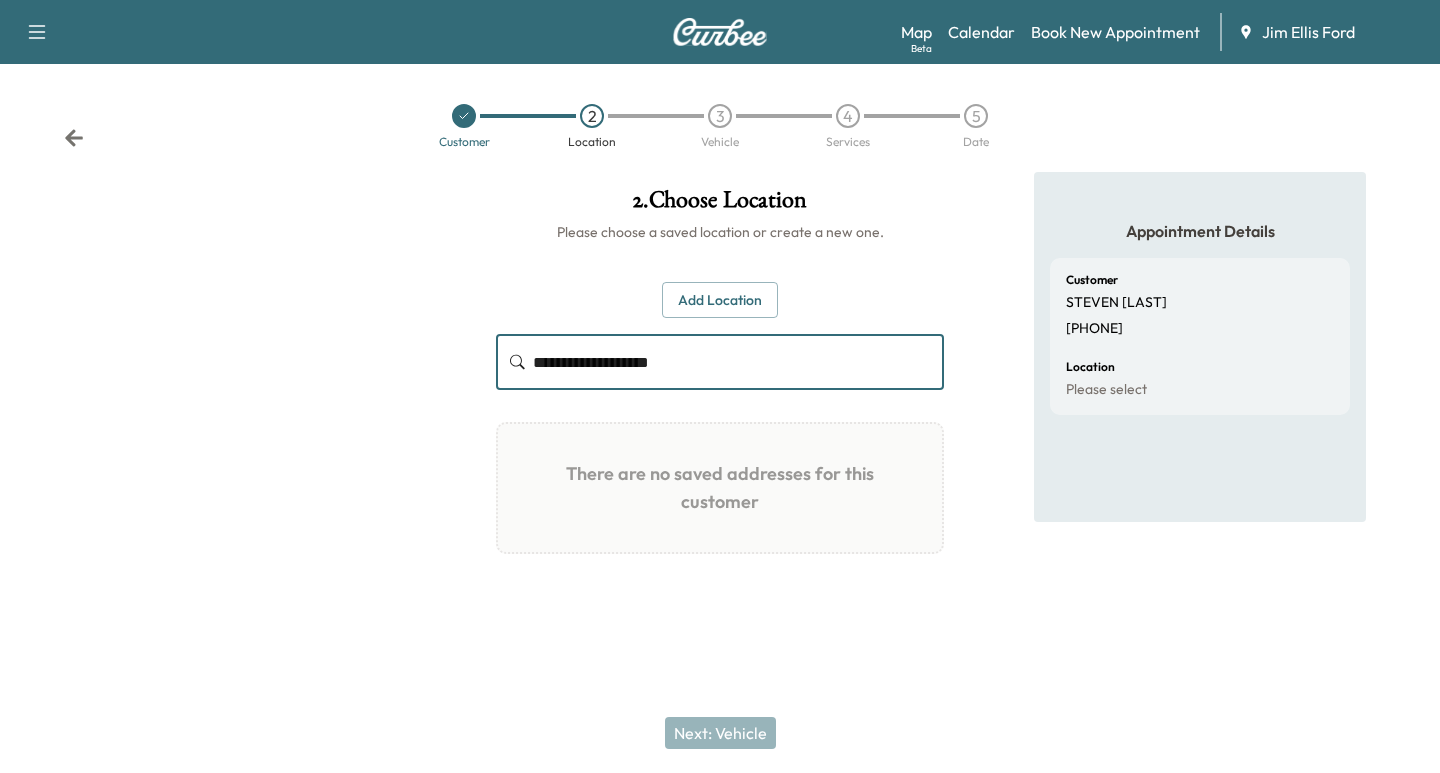 type on "**********" 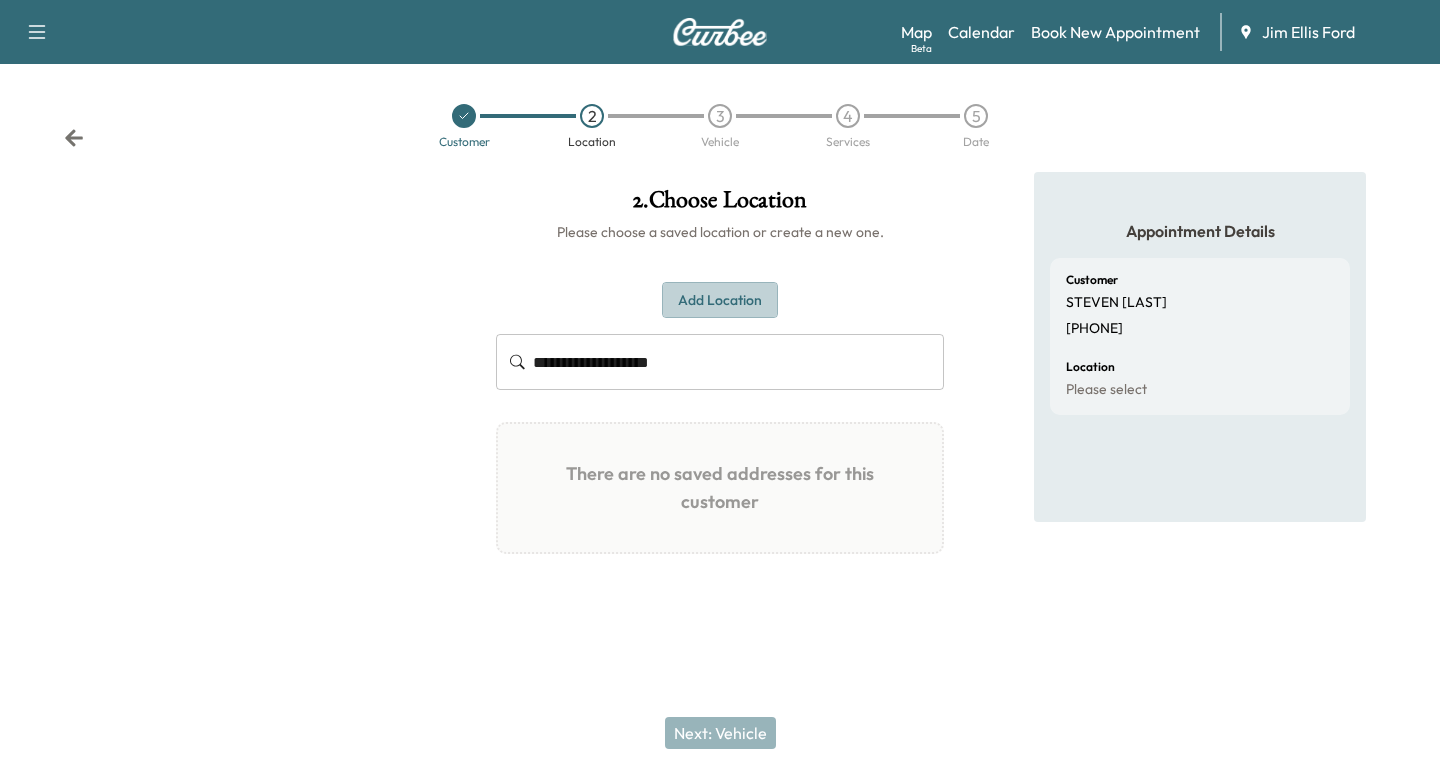 click on "Add Location" at bounding box center (720, 300) 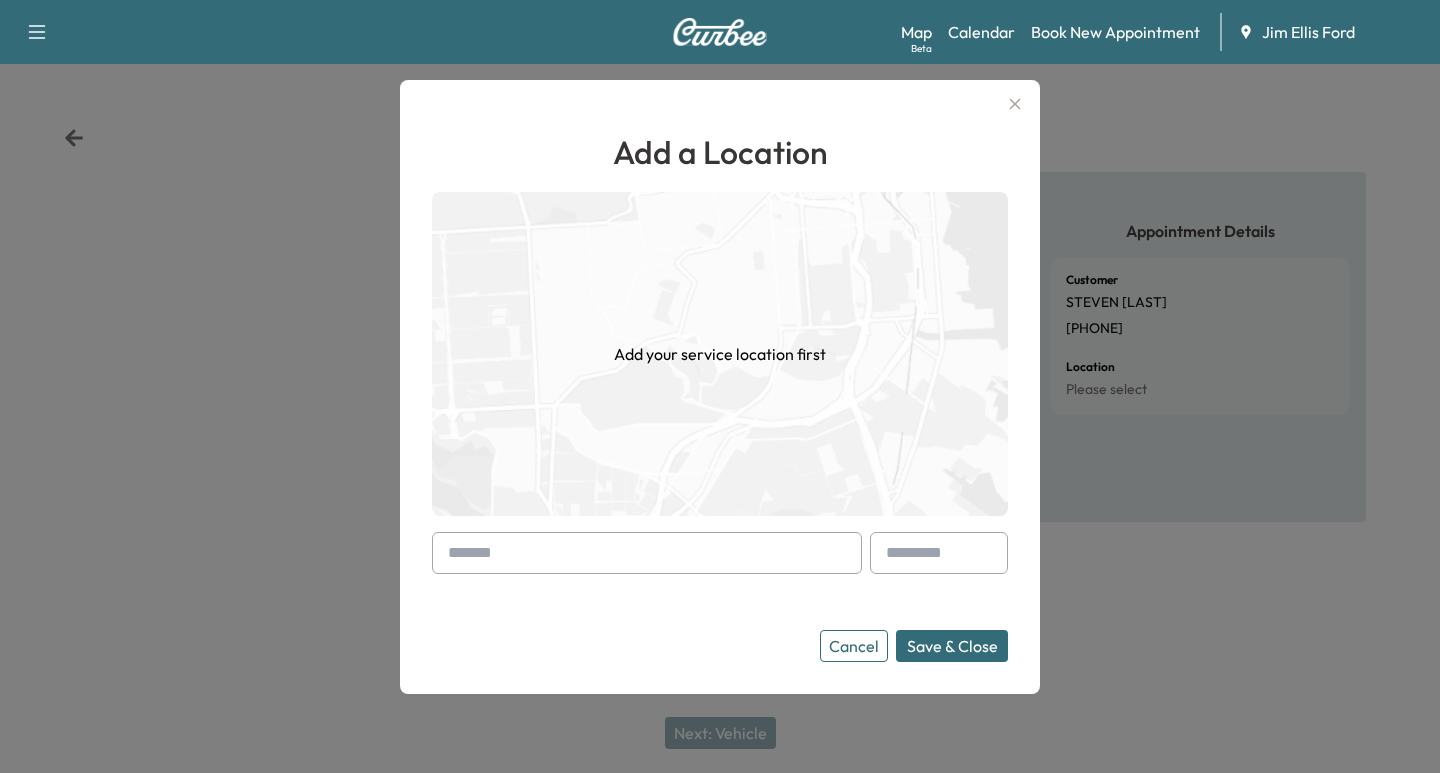click at bounding box center [647, 553] 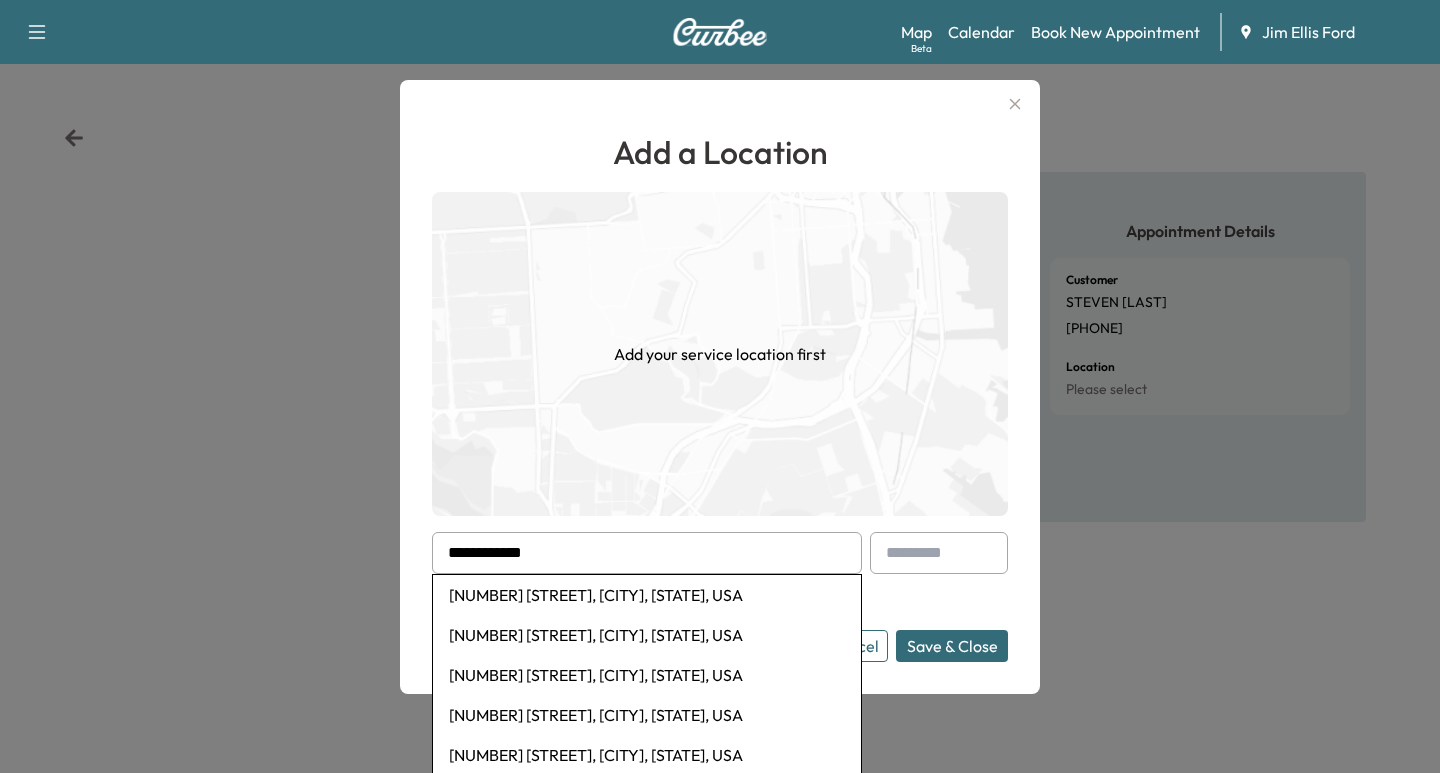 click on "[NUMBER] [STREET], [CITY], [STATE], USA" at bounding box center [647, 635] 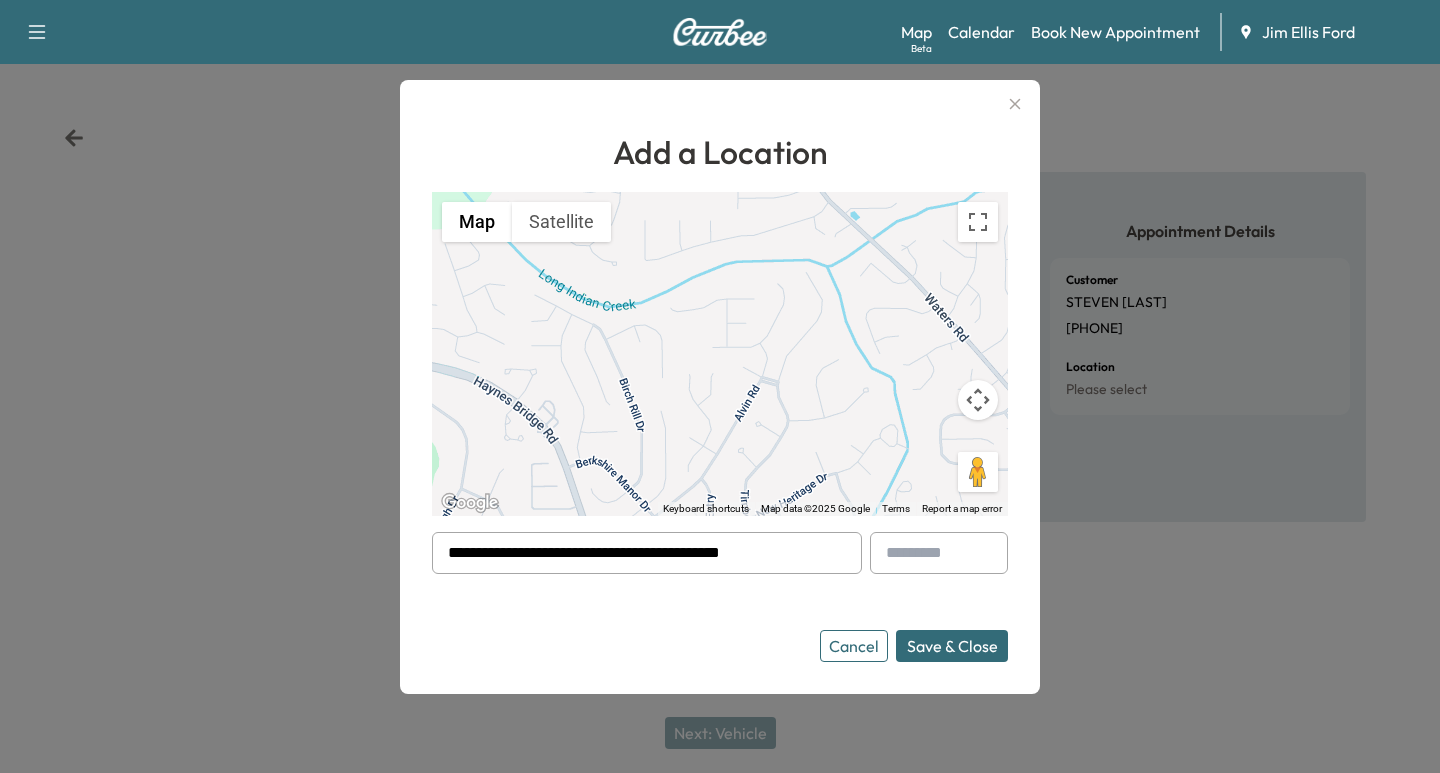 click on "Save & Close" at bounding box center (952, 646) 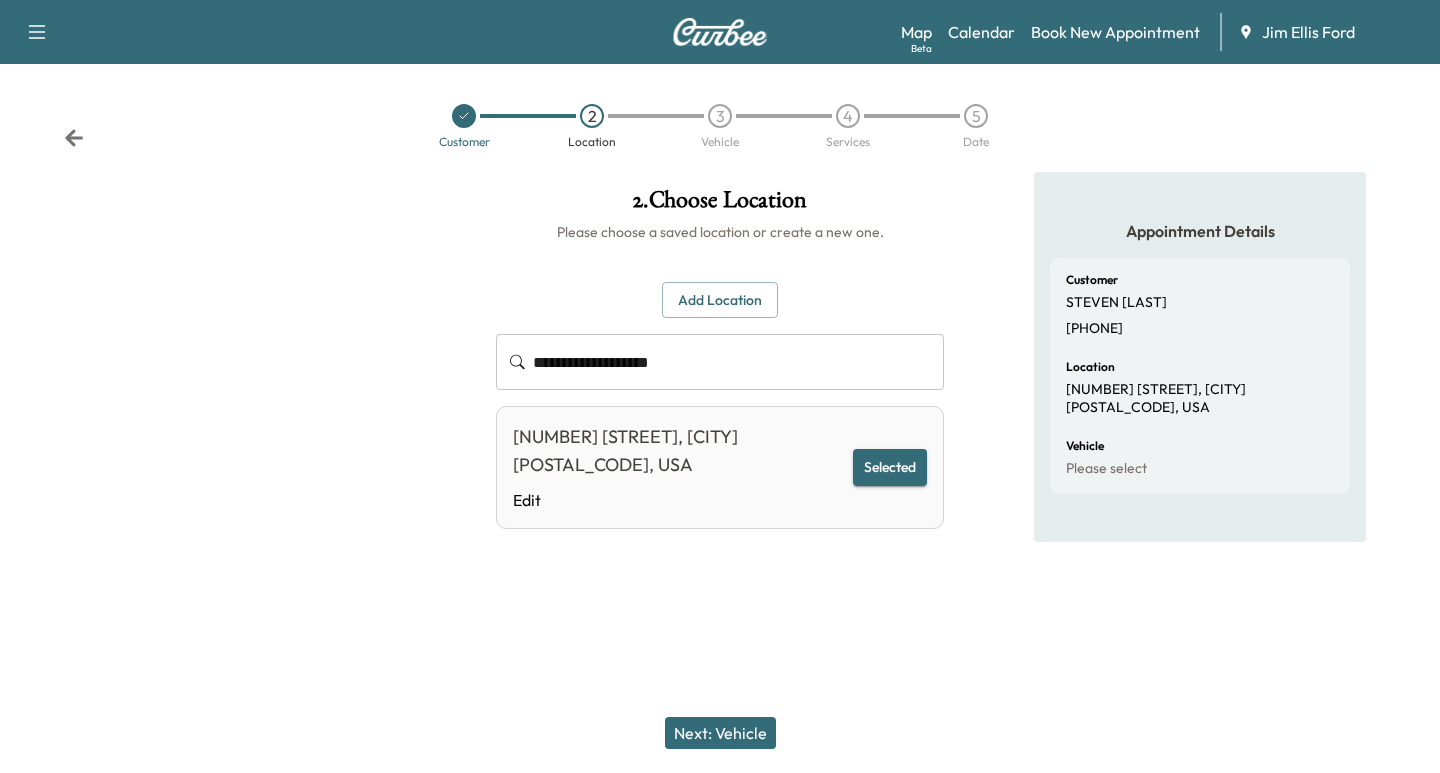 click on "Next: Vehicle" at bounding box center [720, 733] 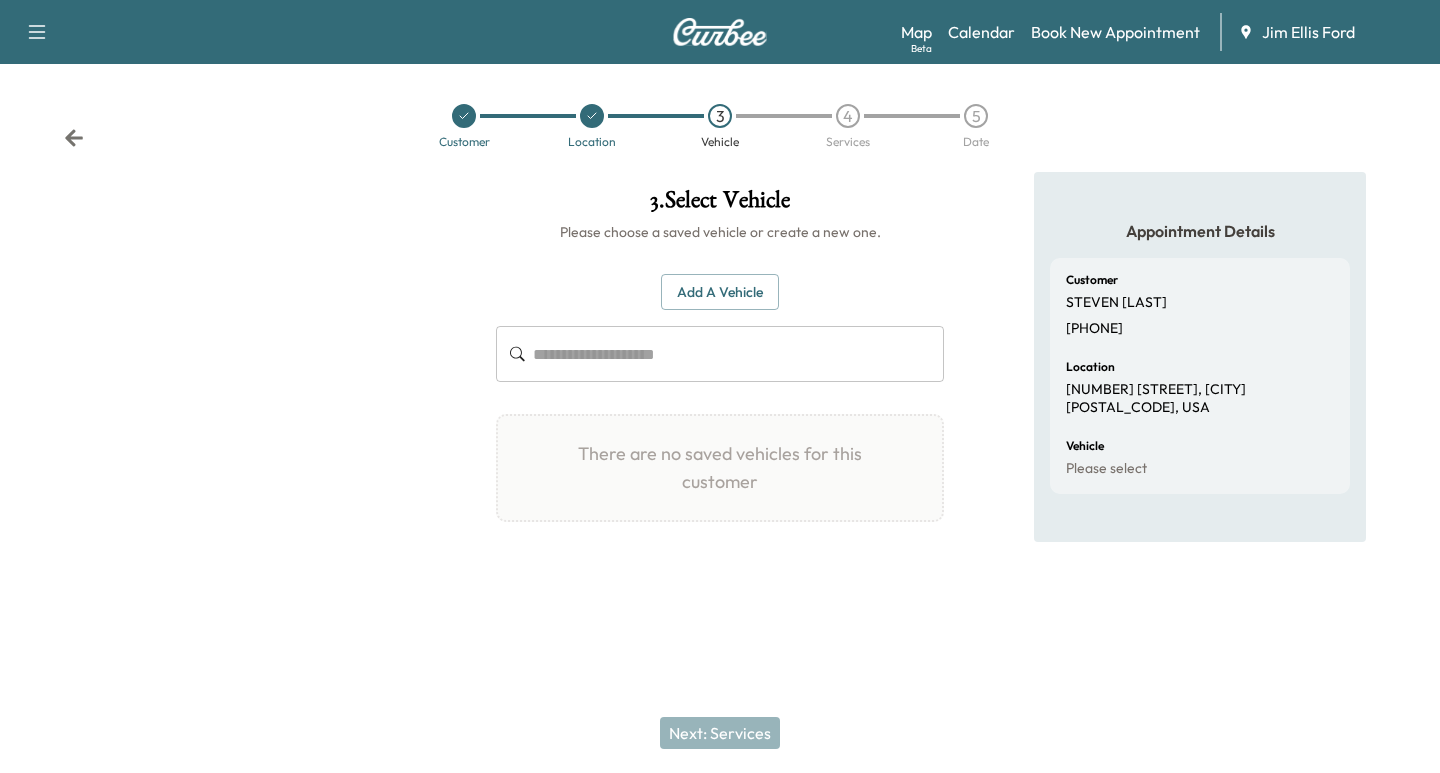 click on "Add a Vehicle" at bounding box center [720, 292] 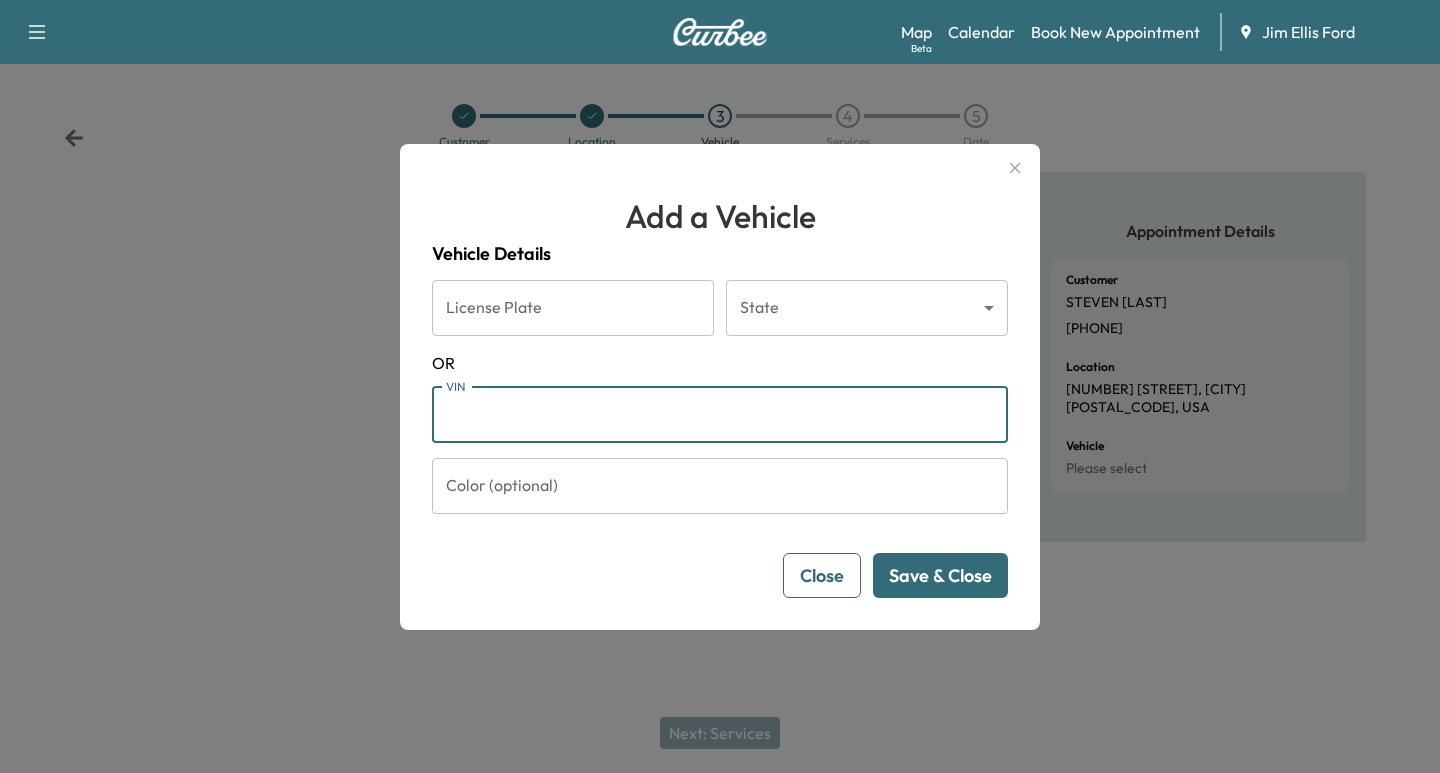 paste on "**********" 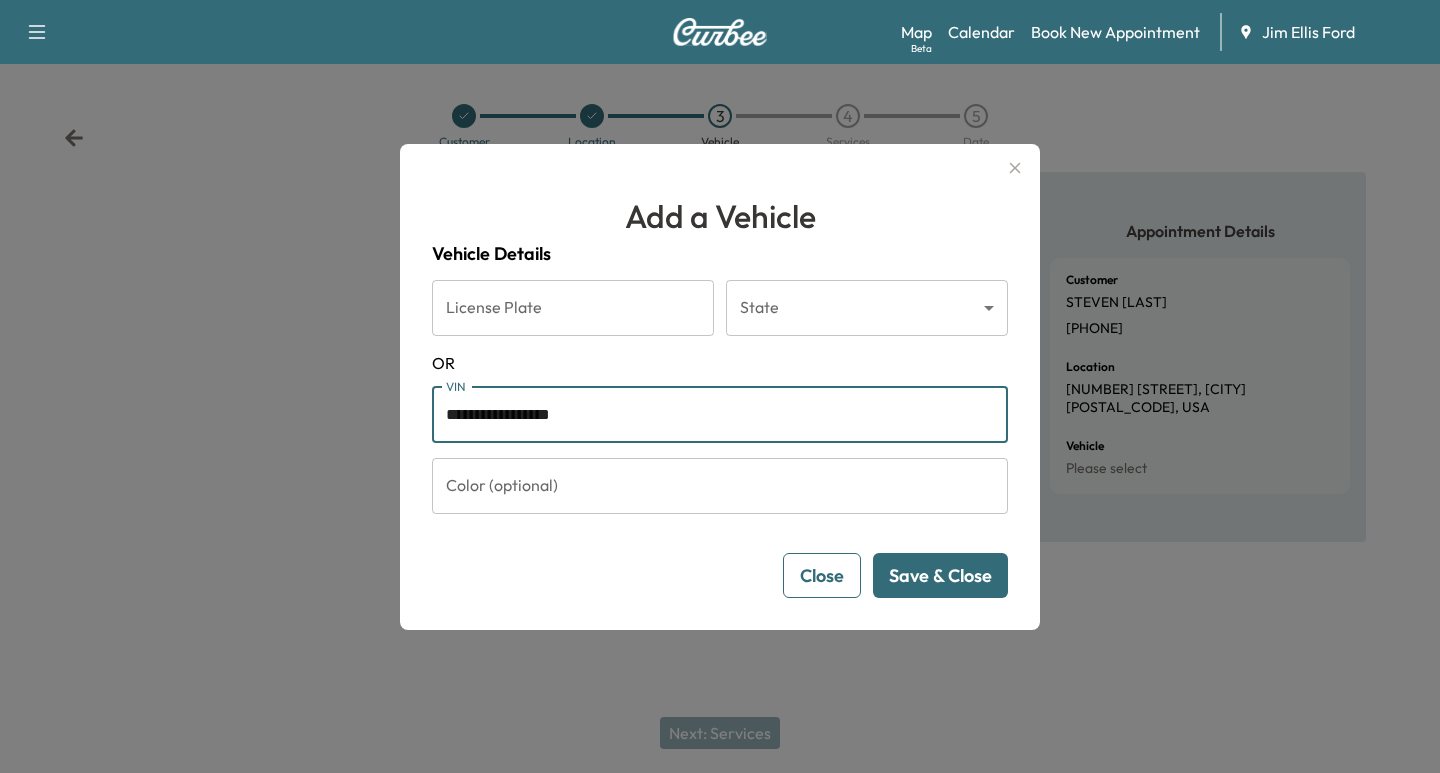 type on "**********" 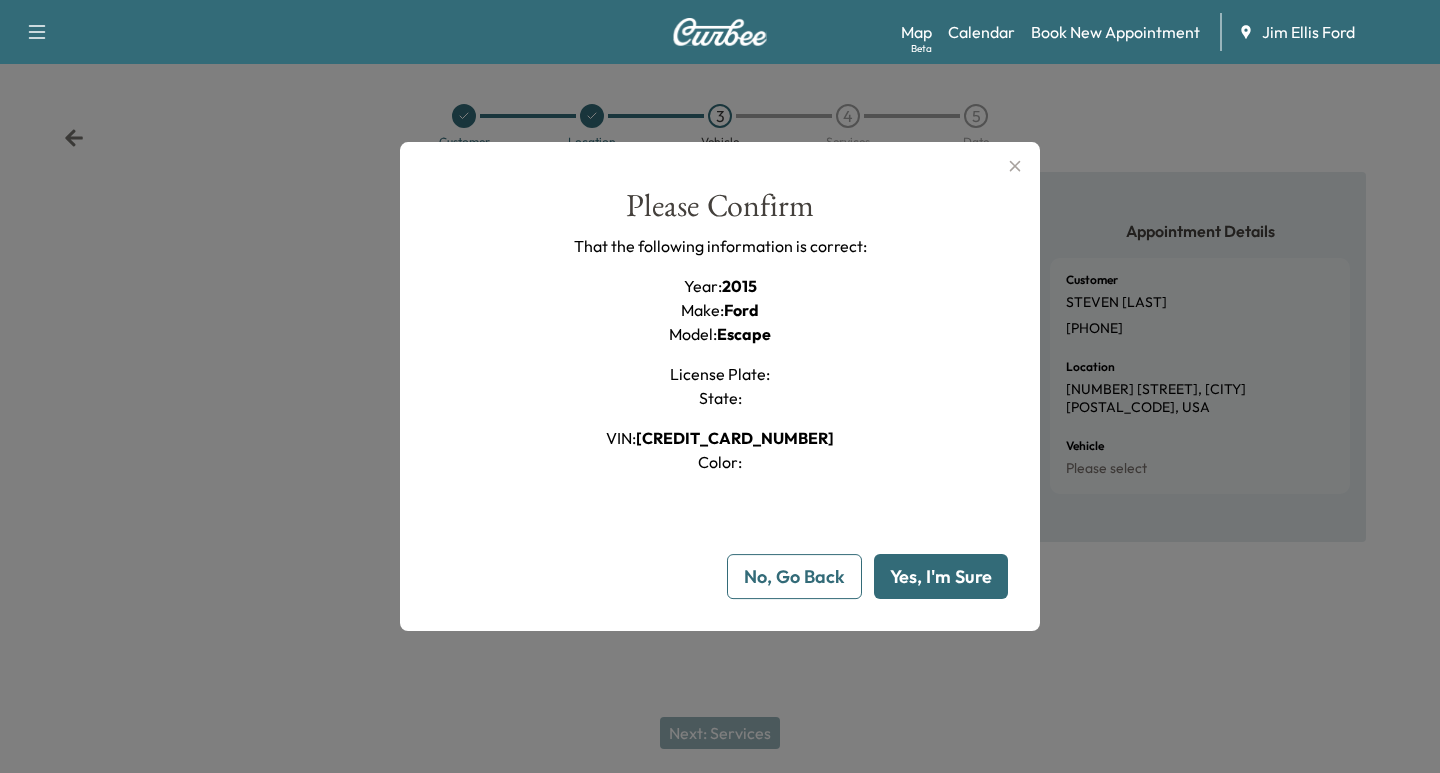 click on "Yes, I'm Sure" at bounding box center [941, 576] 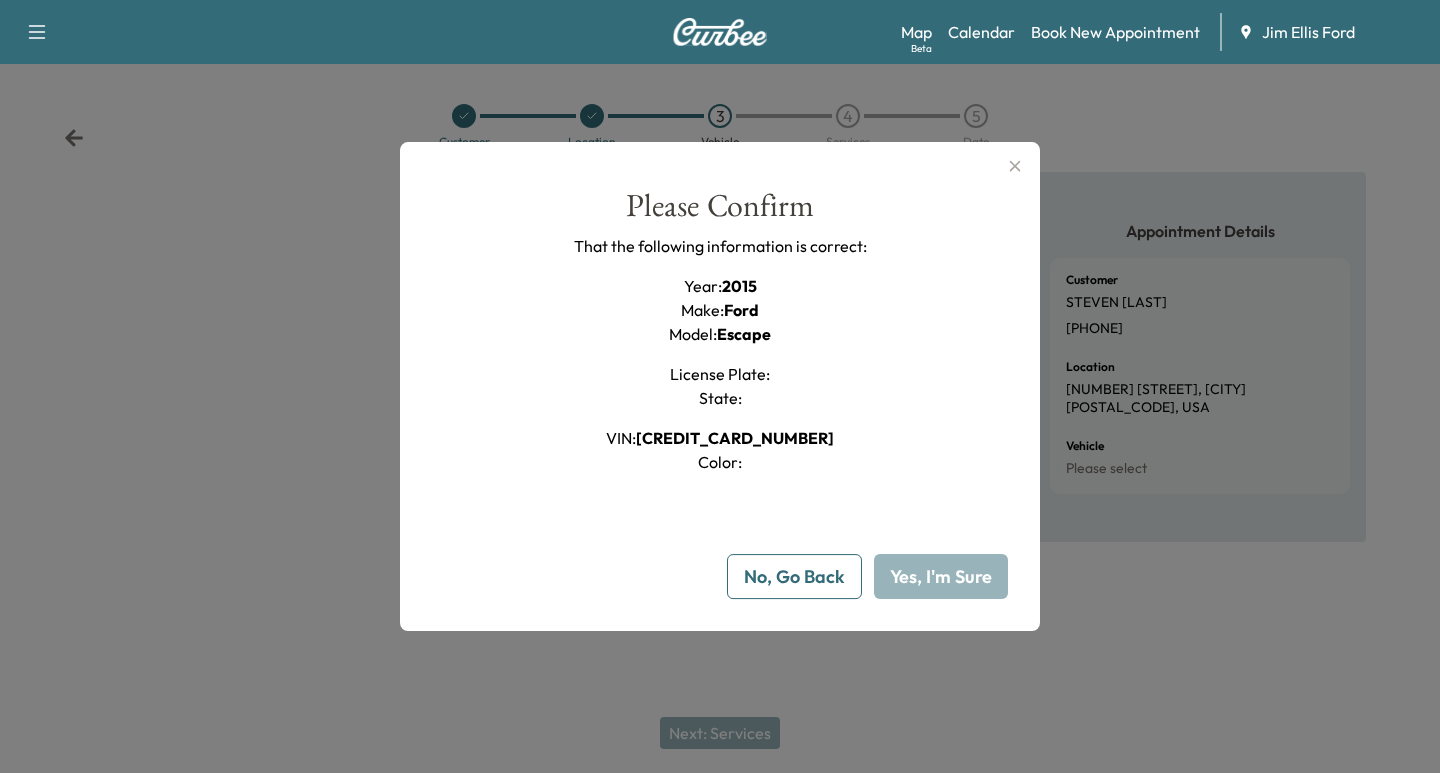type 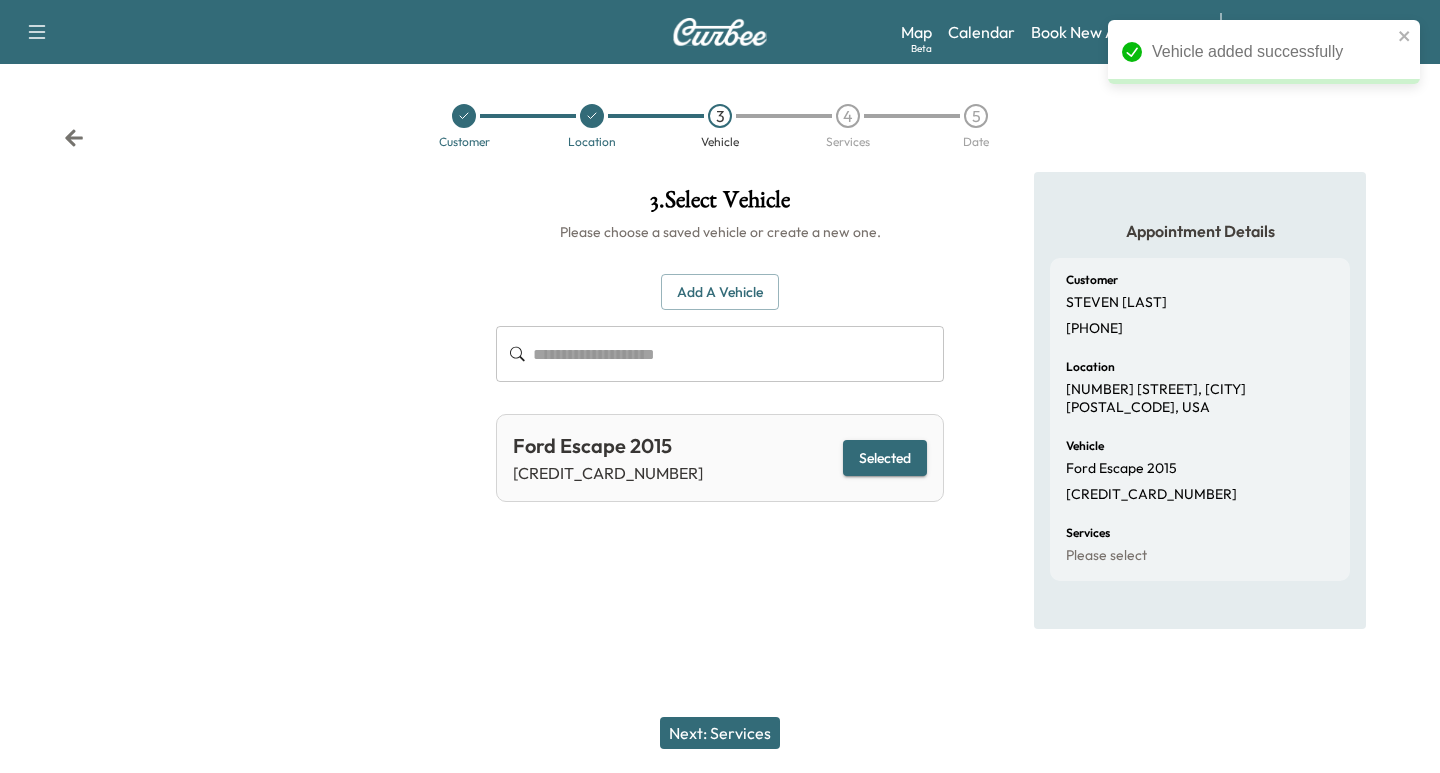 click on "Next: Services" at bounding box center [720, 733] 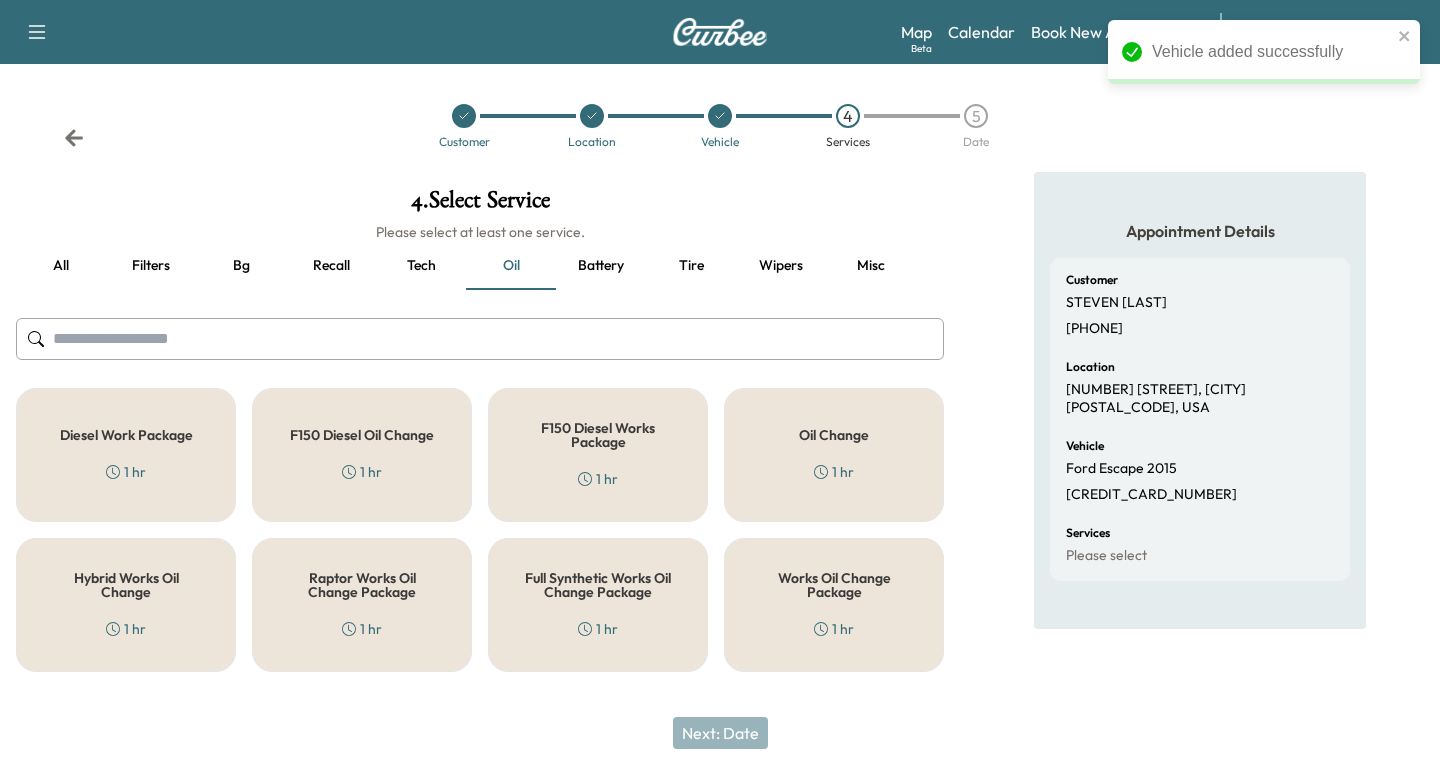 click on "Works Oil Change Package" at bounding box center (834, 585) 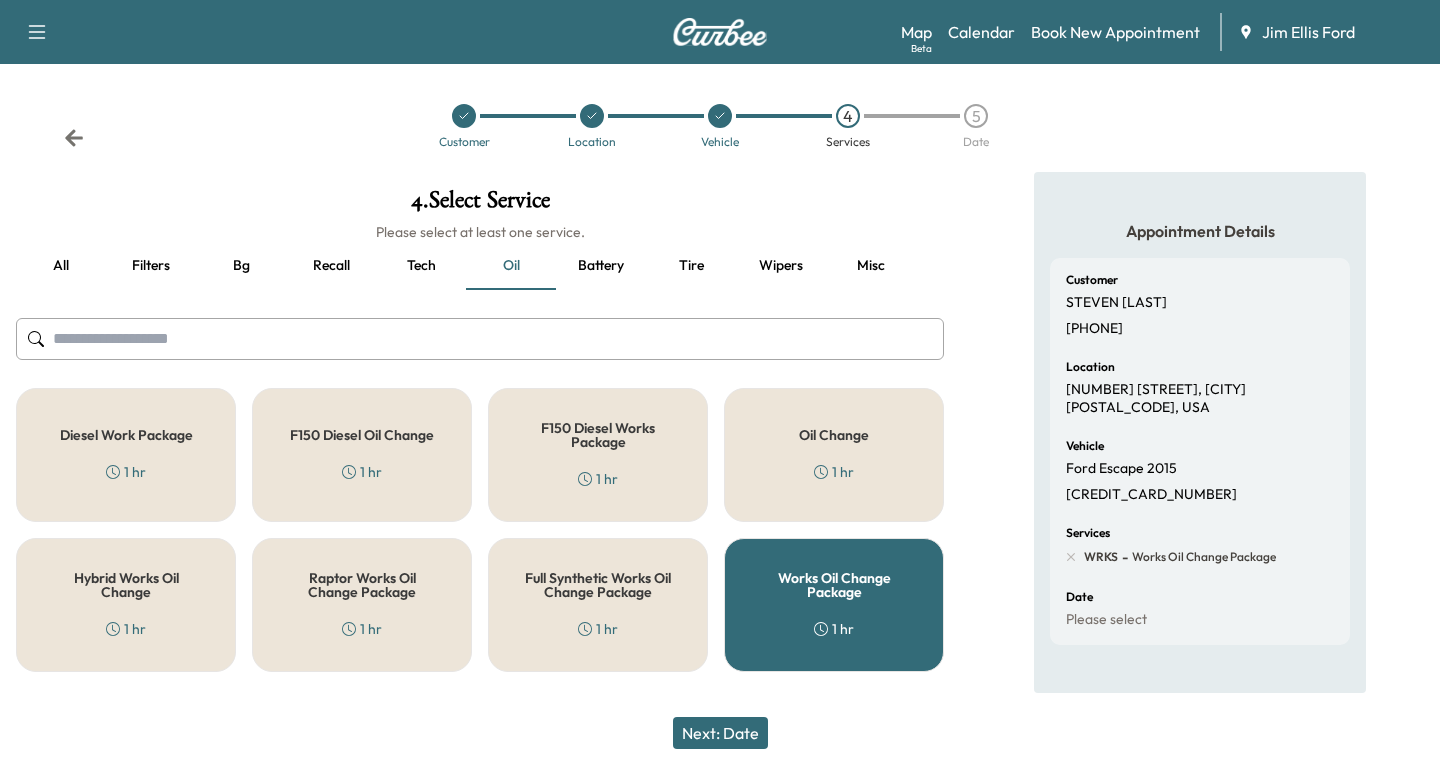 click on "Next: Date" at bounding box center [720, 733] 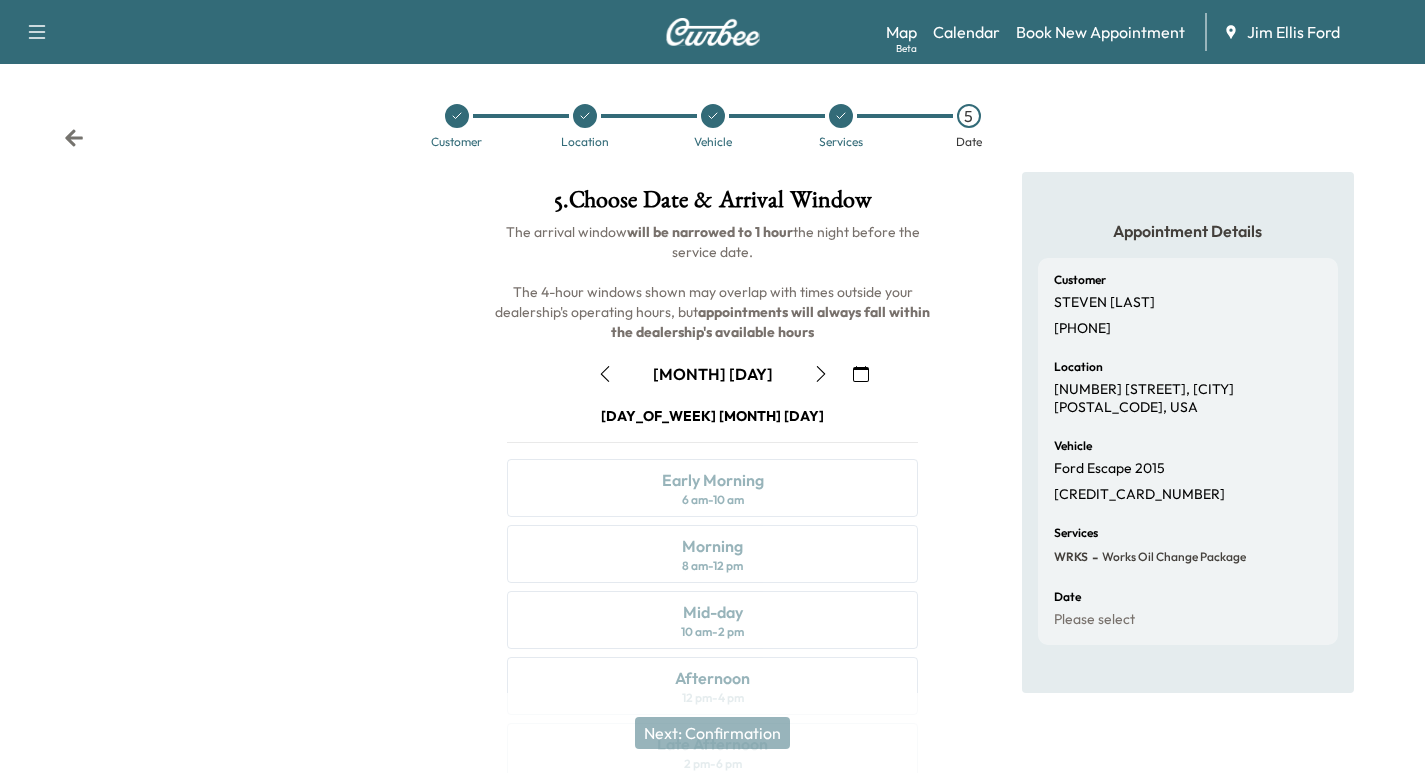 click 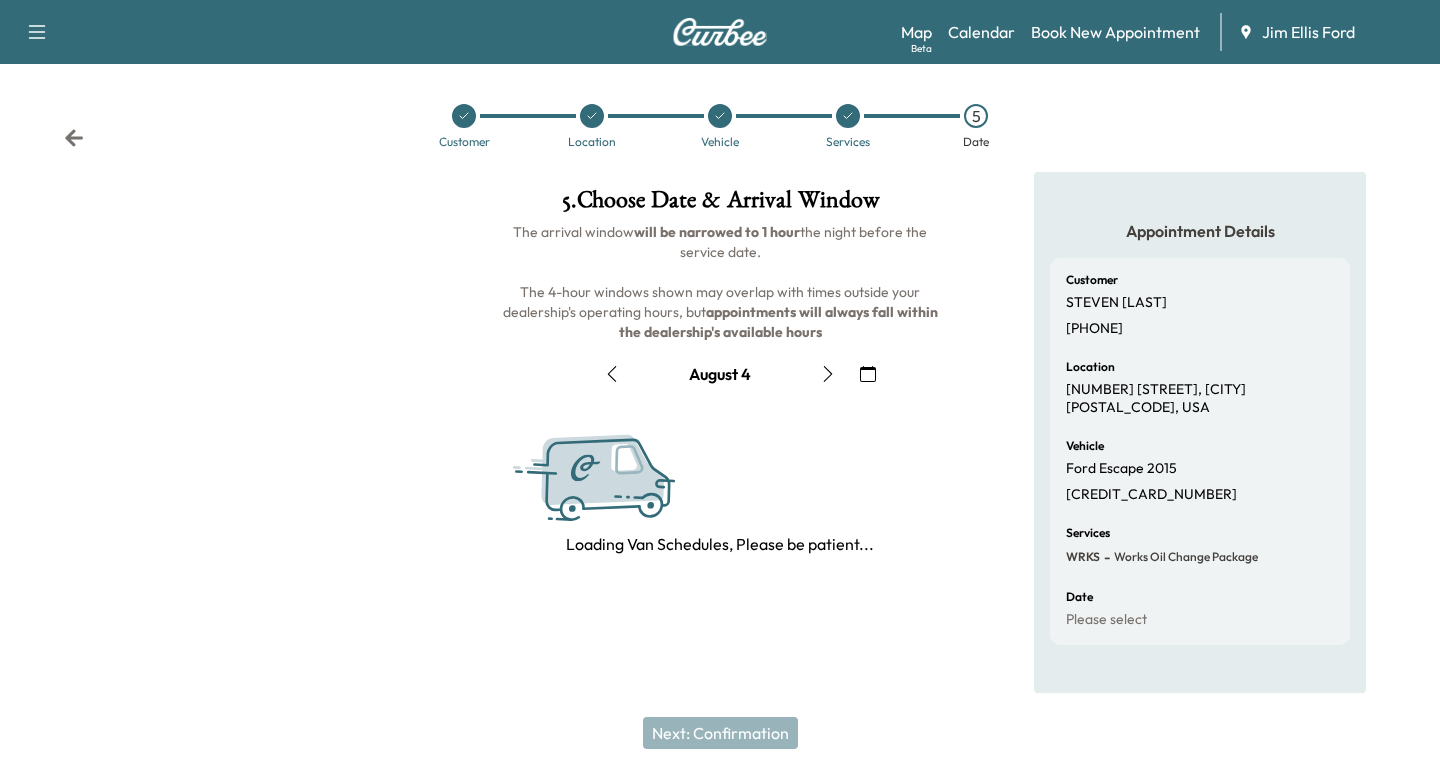 click 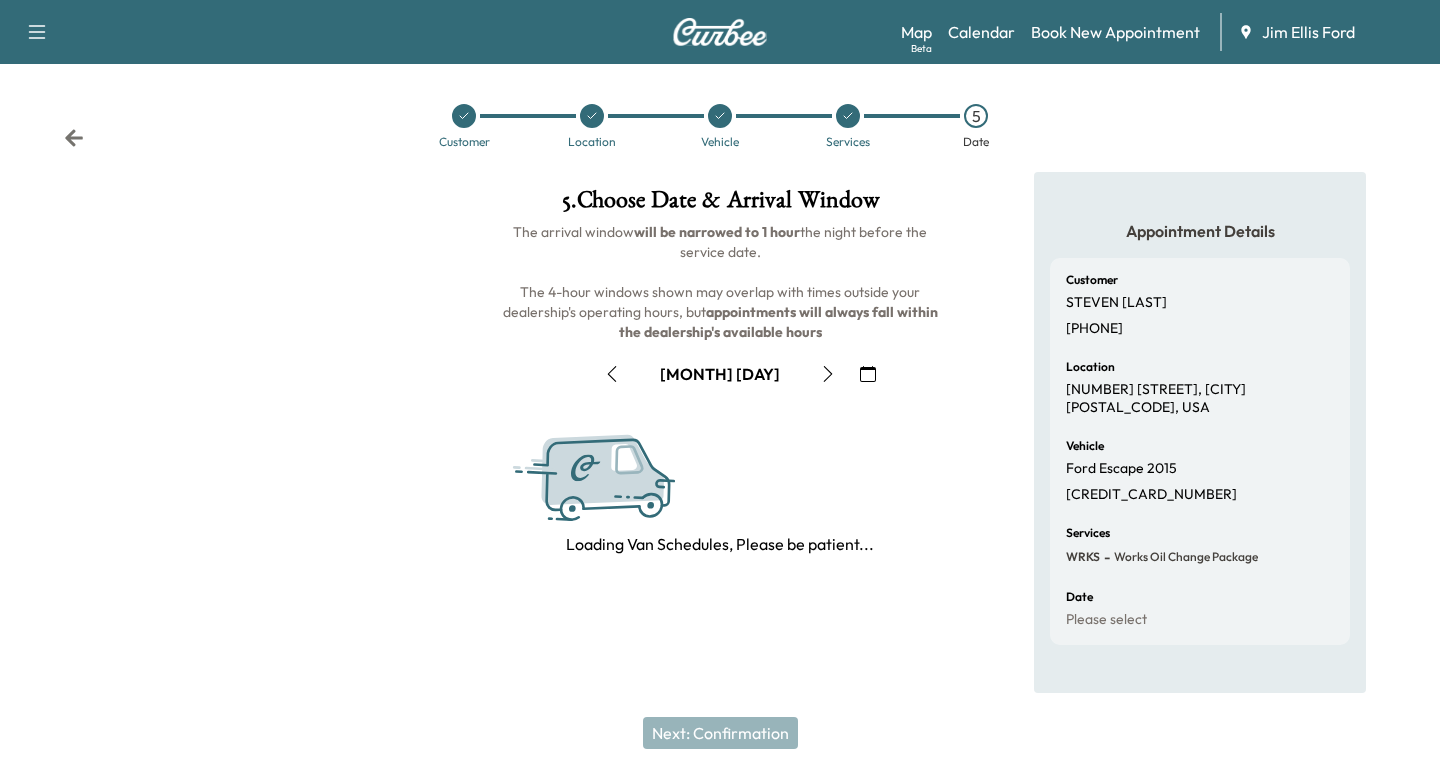 click 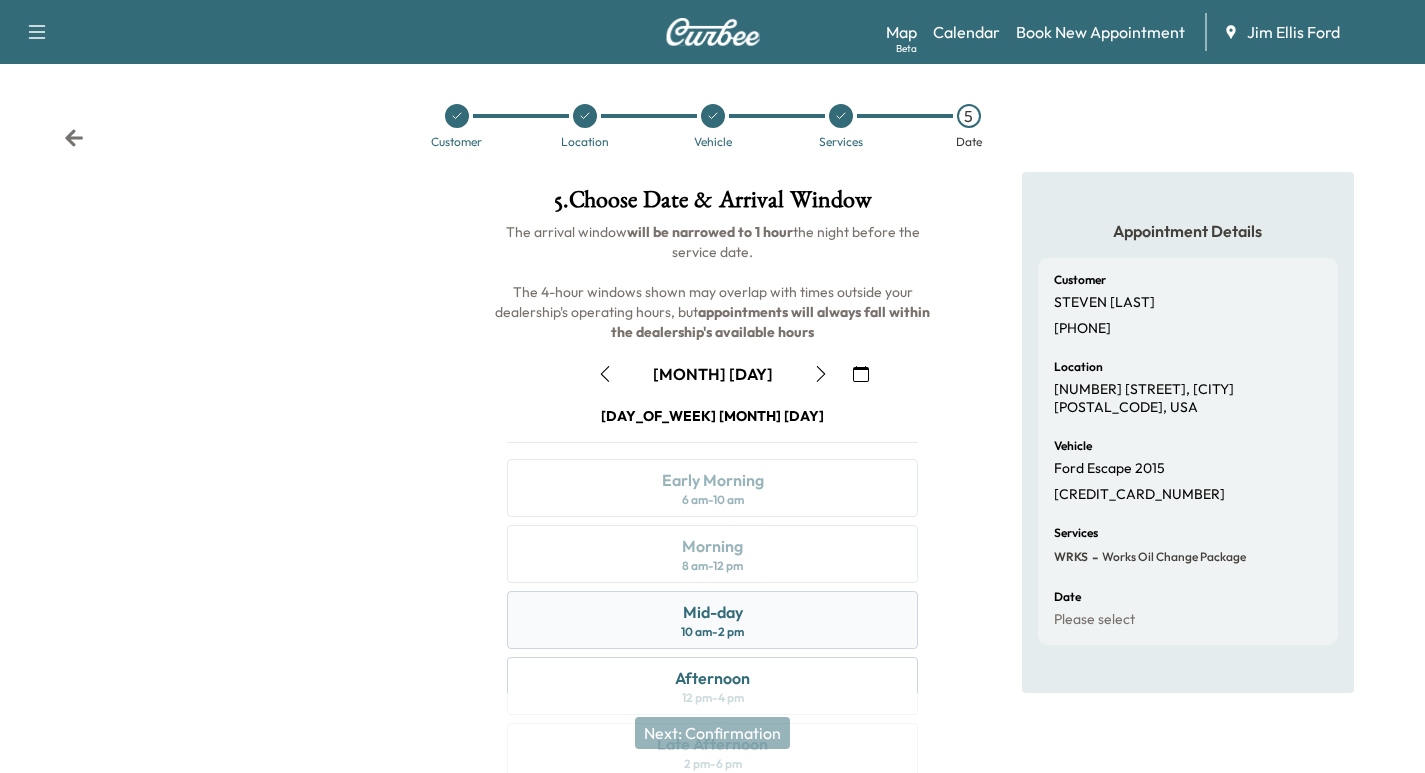 click on "Mid-day" at bounding box center [713, 612] 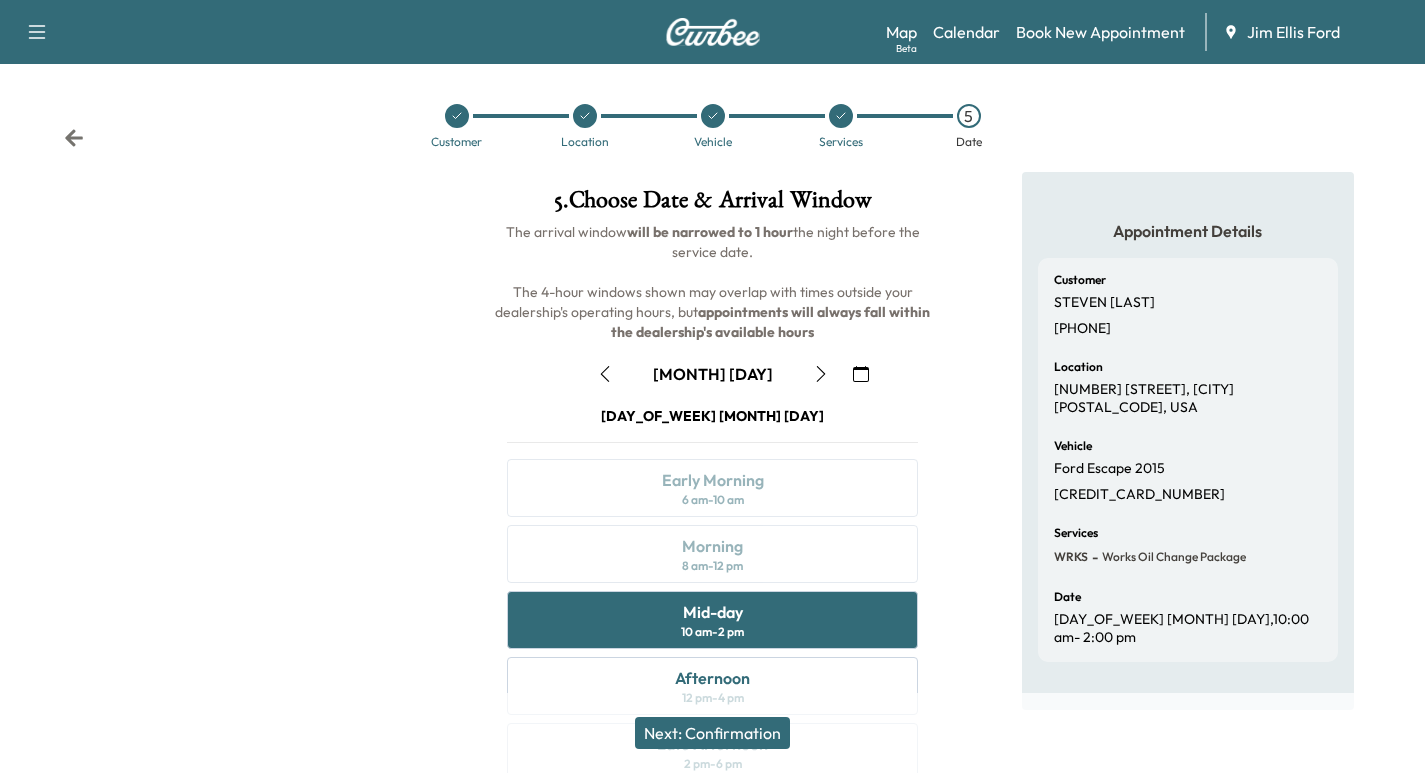 click on "Next: Confirmation" at bounding box center [712, 733] 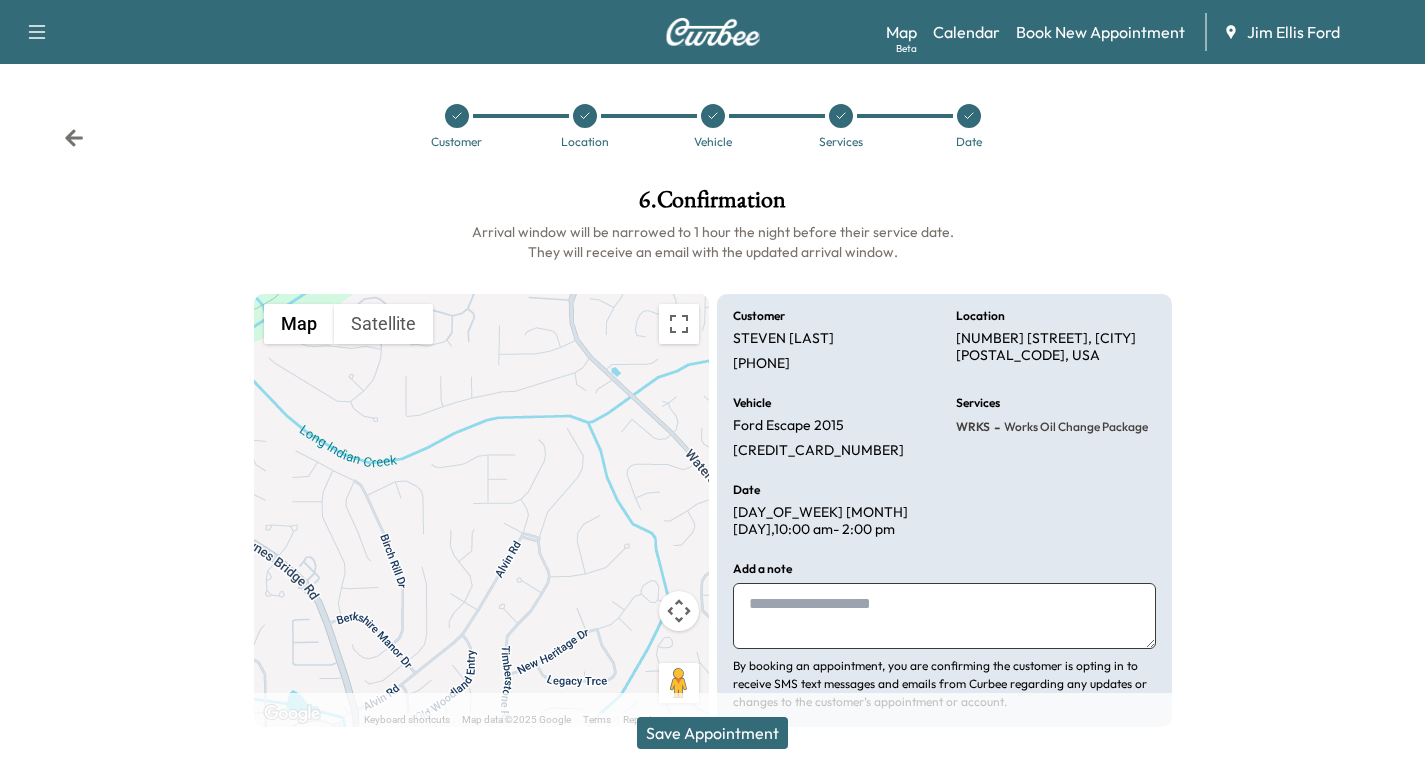 click at bounding box center (944, 616) 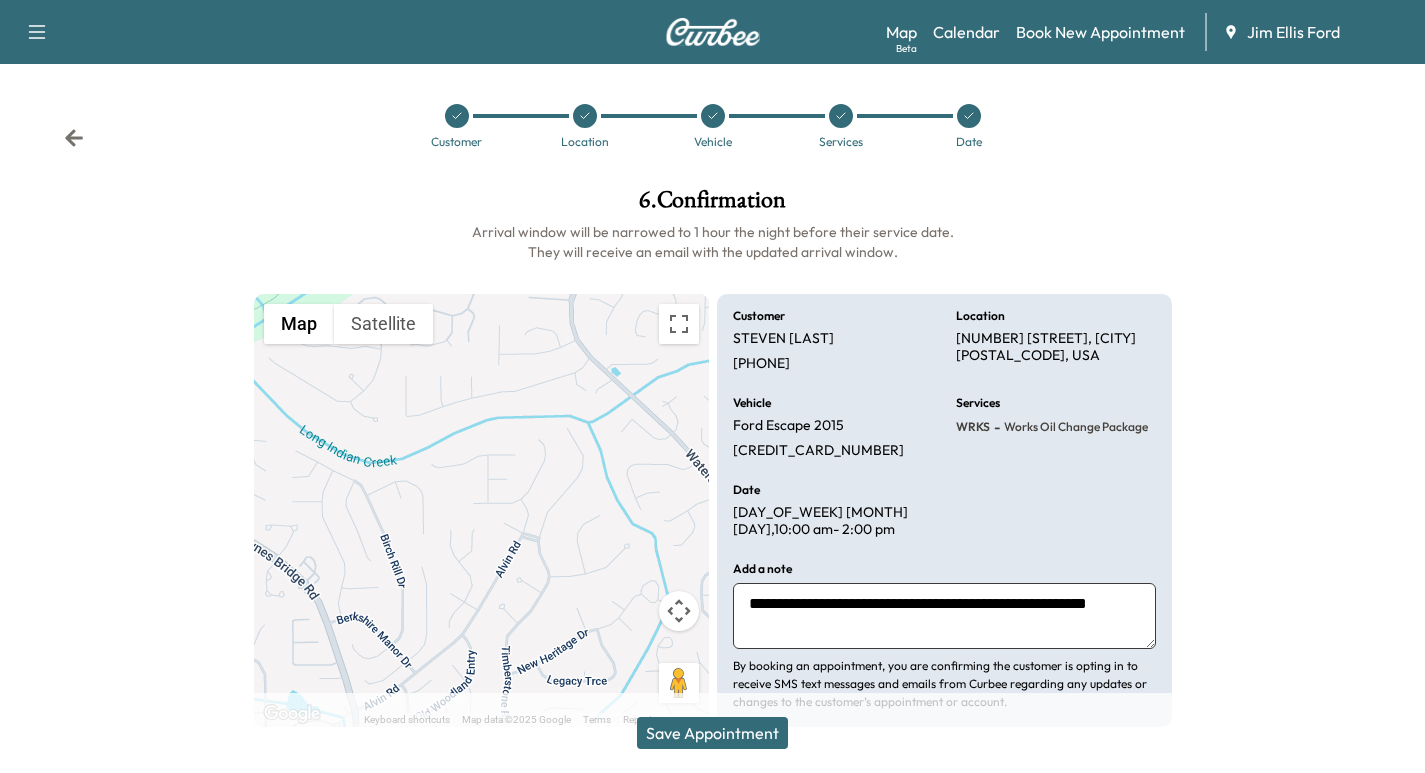 type on "**********" 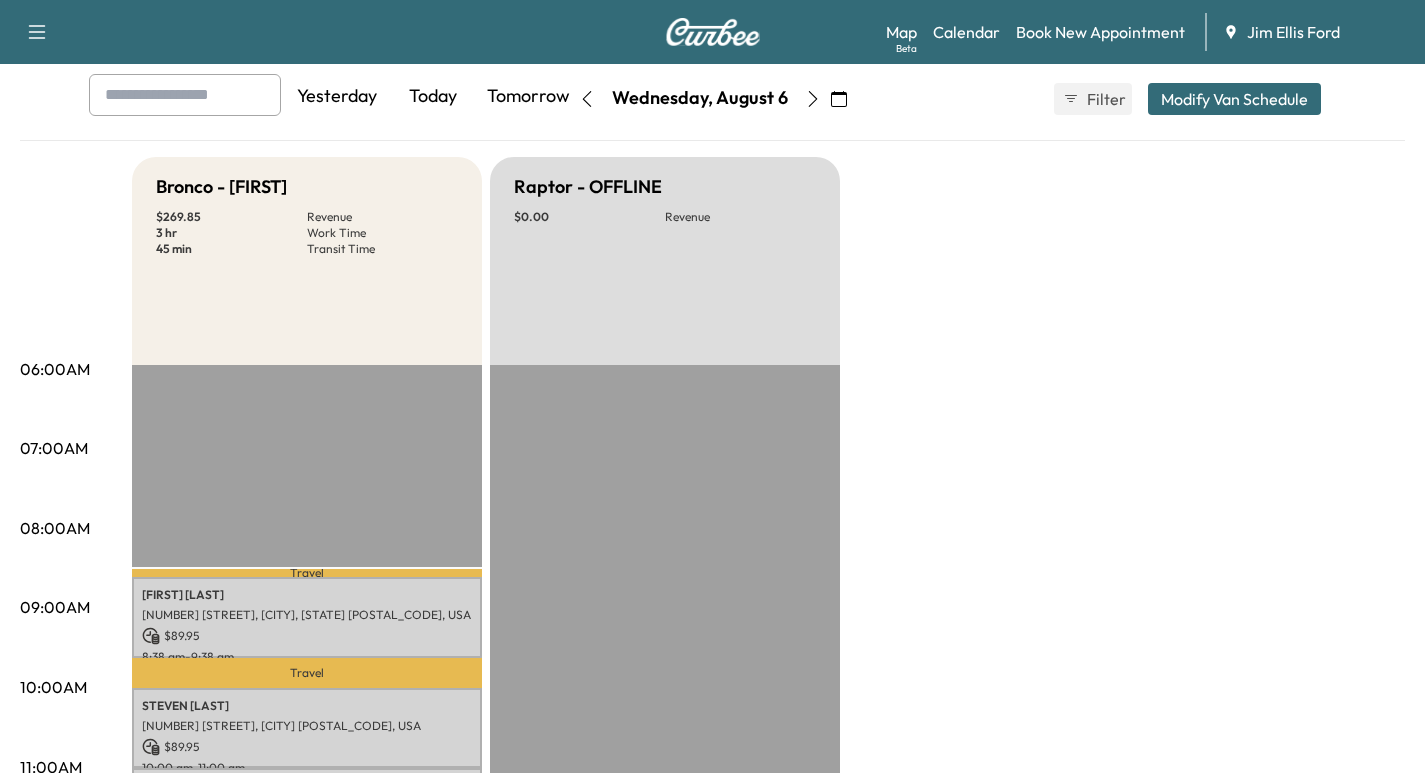 scroll, scrollTop: 0, scrollLeft: 0, axis: both 